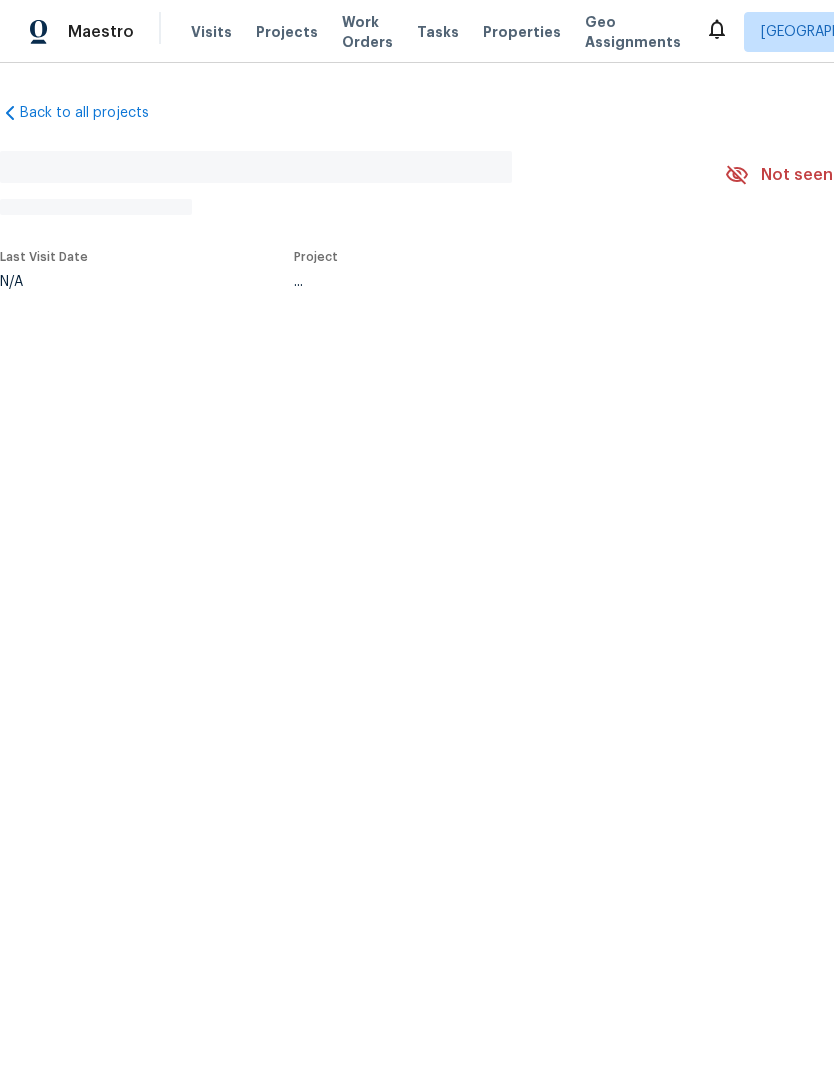 scroll, scrollTop: 0, scrollLeft: 0, axis: both 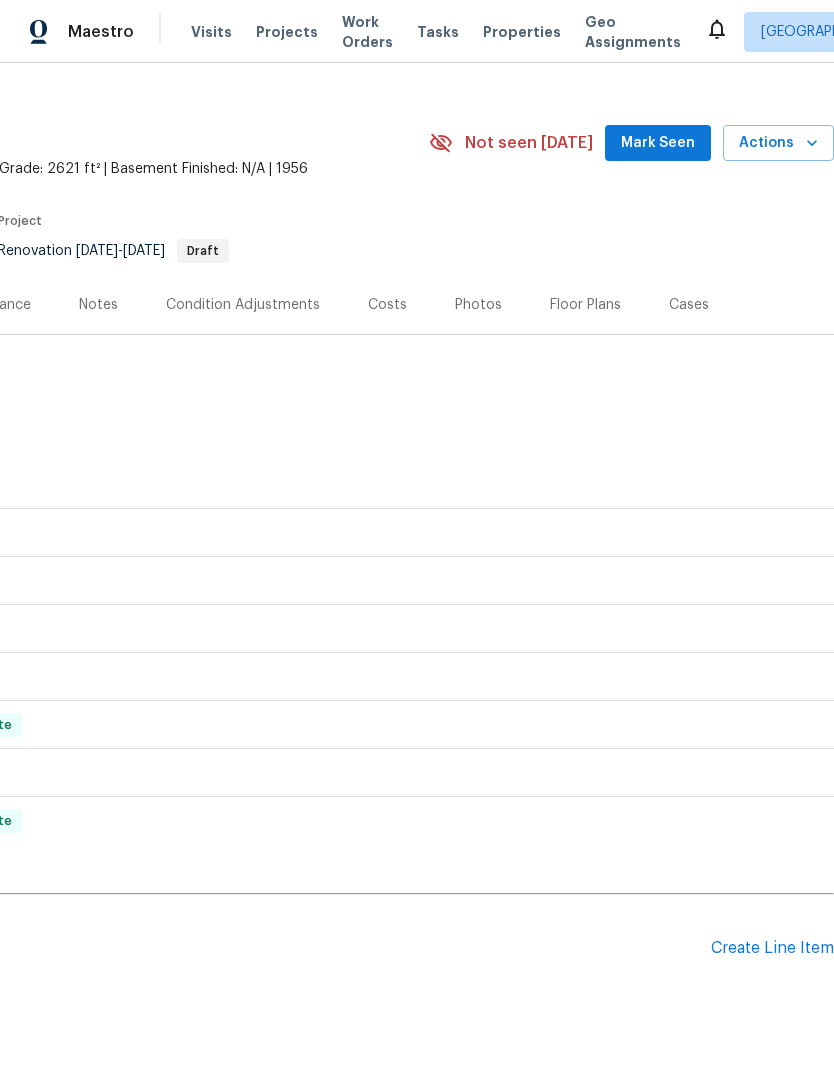 click on "Create Line Item" at bounding box center (772, 948) 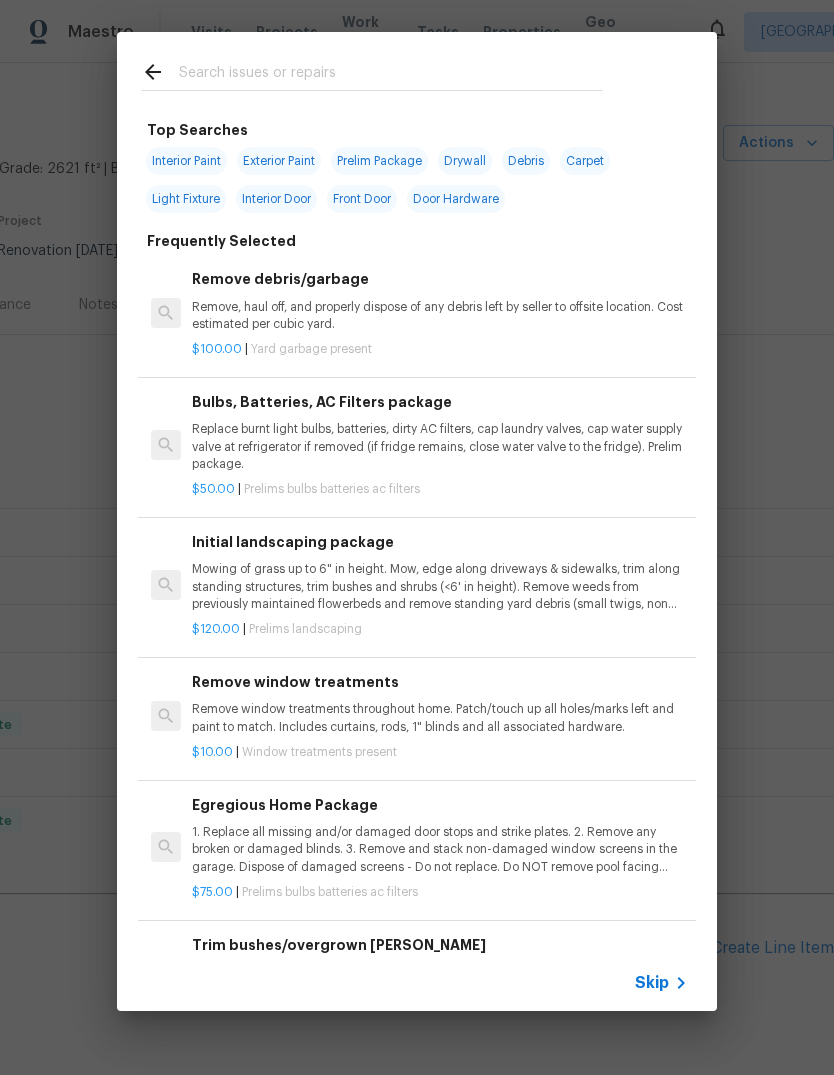 click on "Replace burnt light bulbs, batteries, dirty AC filters, cap laundry valves, cap water supply valve at refrigerator if removed (if fridge remains, close water valve to the fridge). Prelim package." at bounding box center (440, 446) 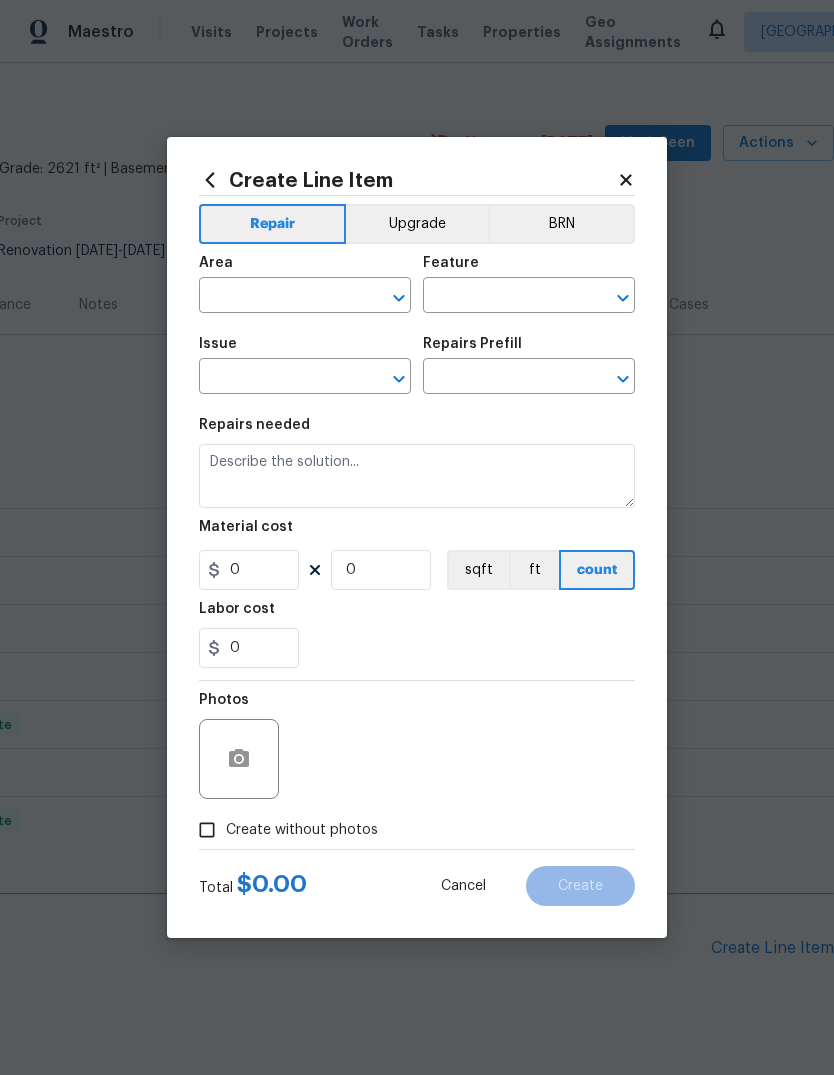 type on "Home Readiness Packages" 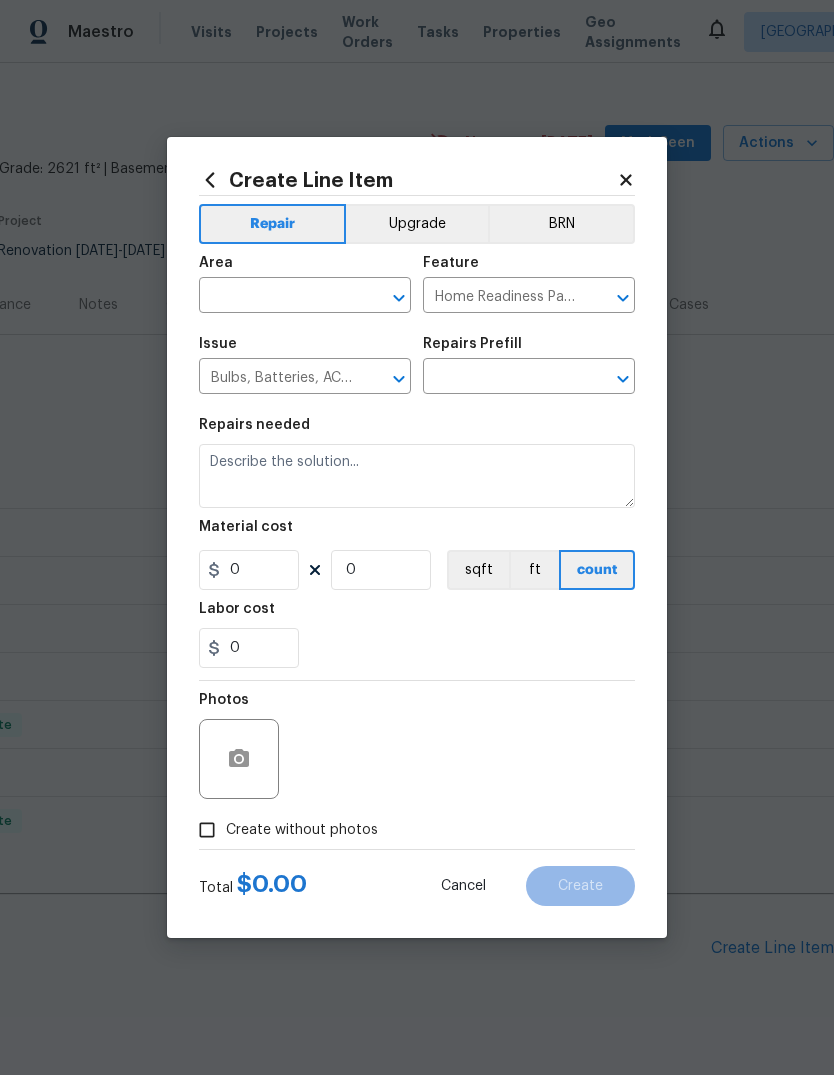 type on "Replace burnt light bulbs, batteries, dirty AC filters, cap laundry valves, cap water supply valve at refrigerator if removed (if fridge remains, close water valve to the fridge). Prelim package." 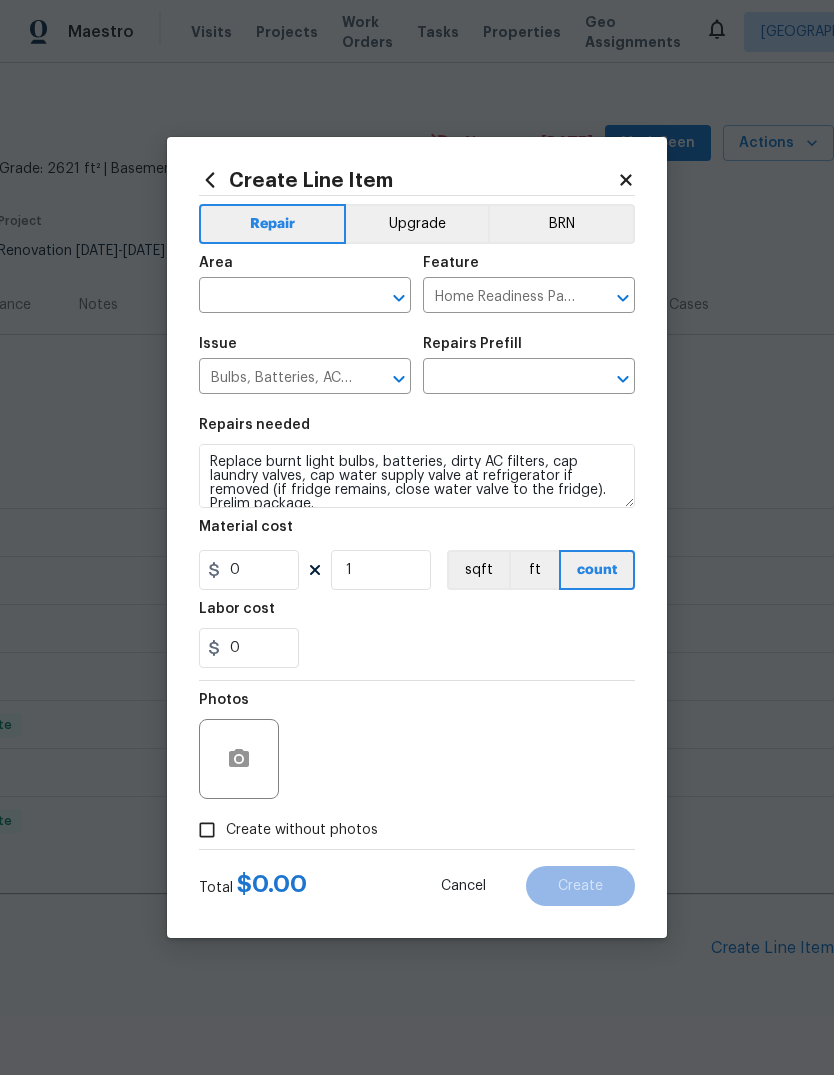 type on "Bulbs, Batteries, AC Filters package $50.00" 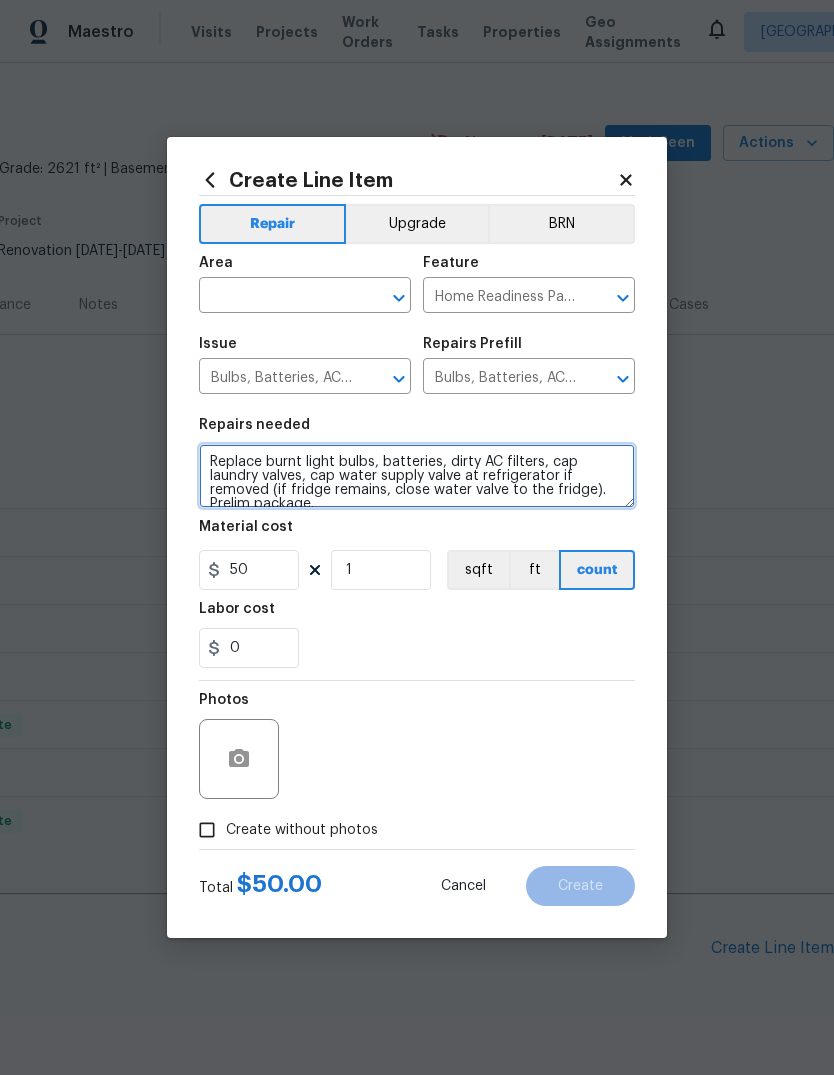 click on "Replace burnt light bulbs, batteries, dirty AC filters, cap laundry valves, cap water supply valve at refrigerator if removed (if fridge remains, close water valve to the fridge). Prelim package." at bounding box center (417, 476) 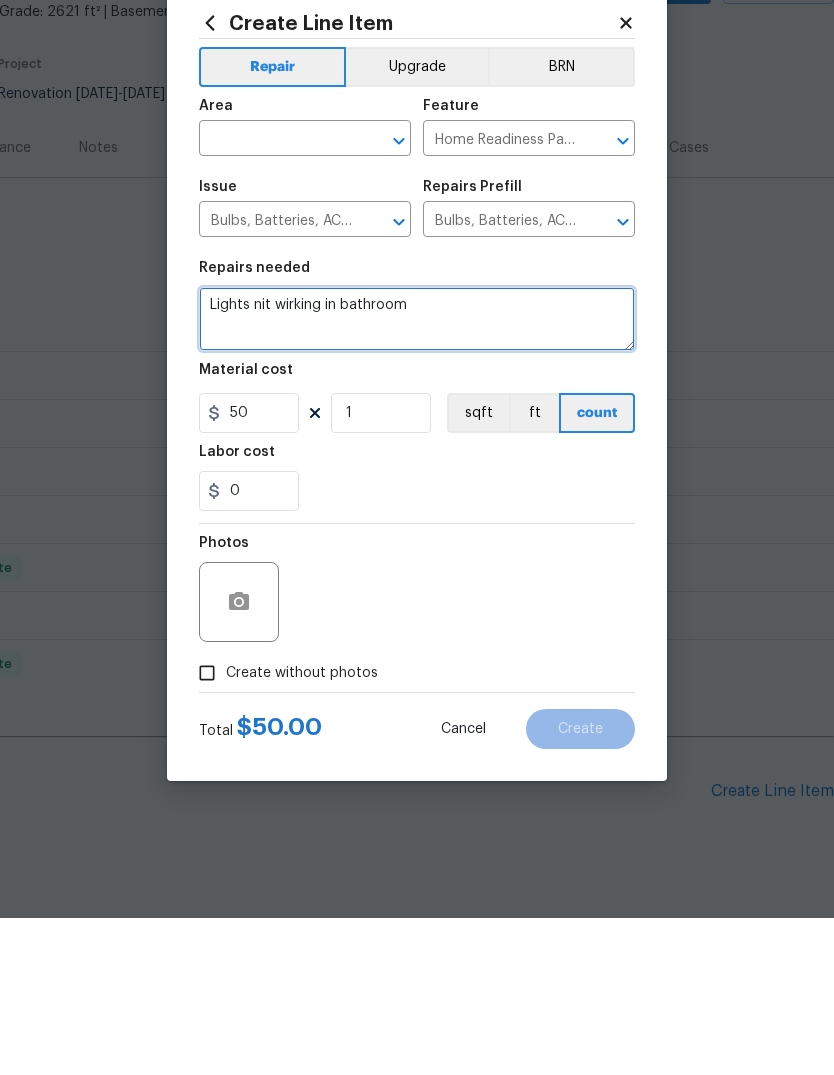click on "Lights nit wirking in bathroom" at bounding box center [417, 476] 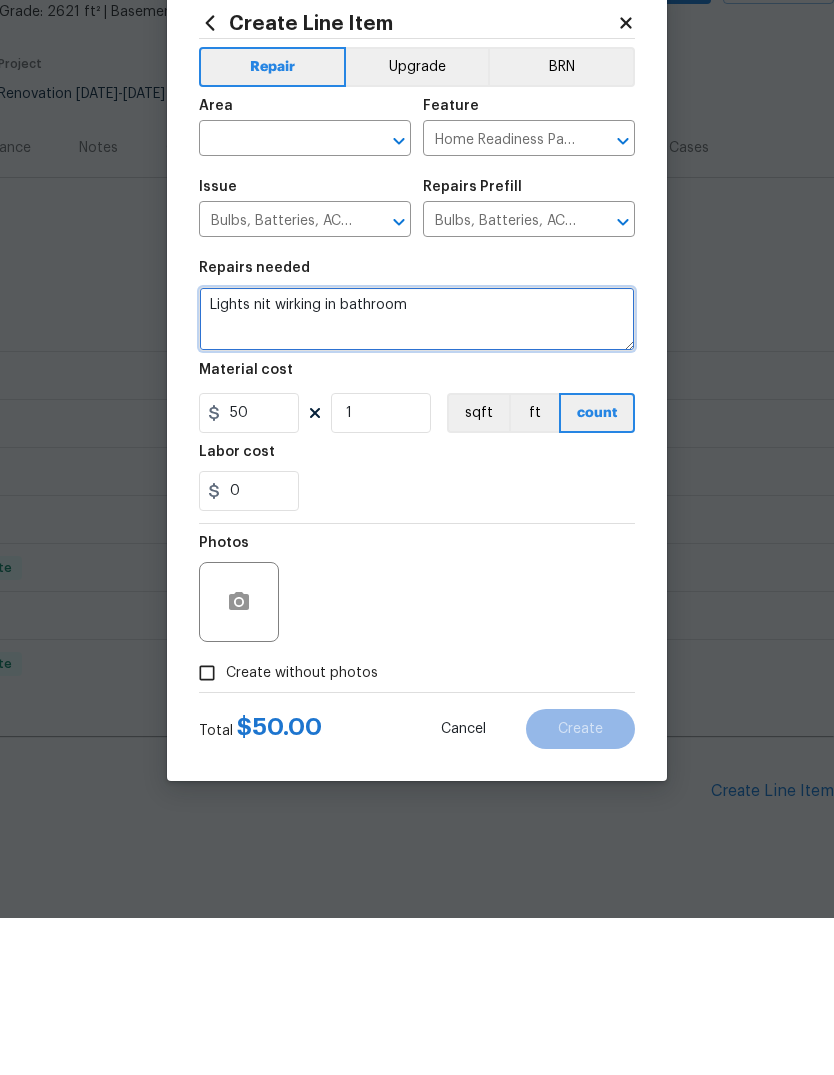 click on "Lights nit wirking in bathroom" at bounding box center [417, 476] 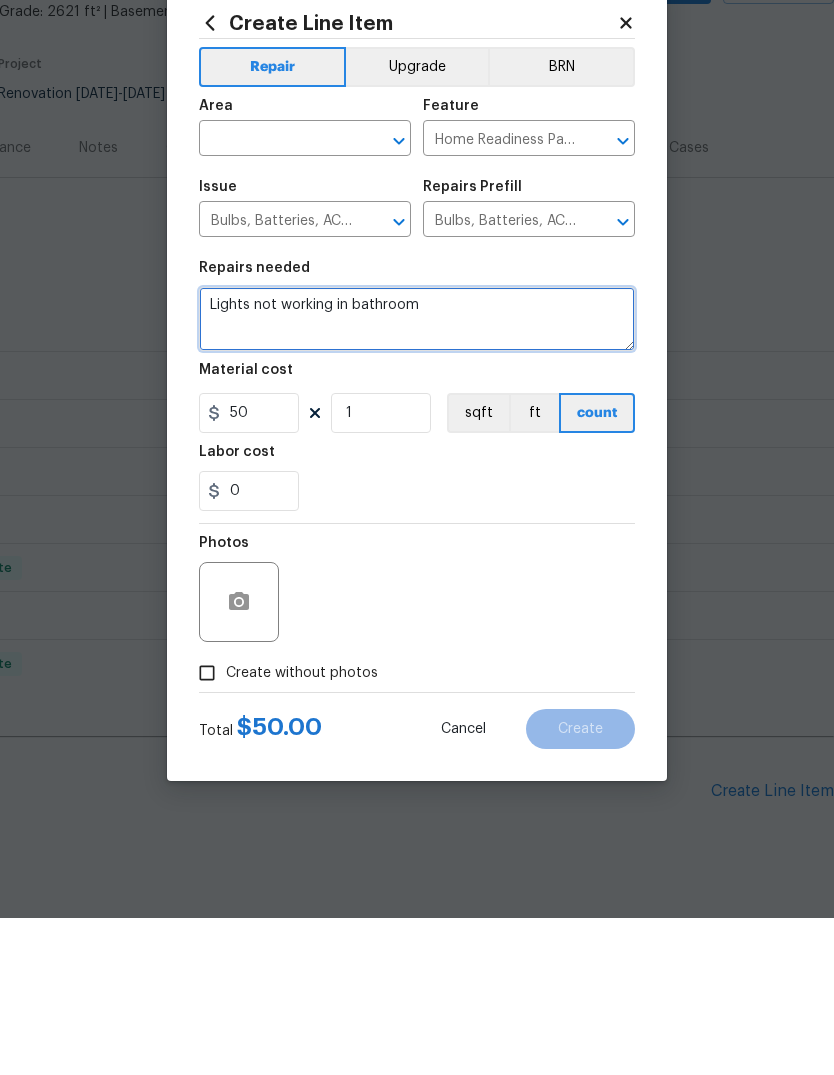 type on "Lights not working in bathroom" 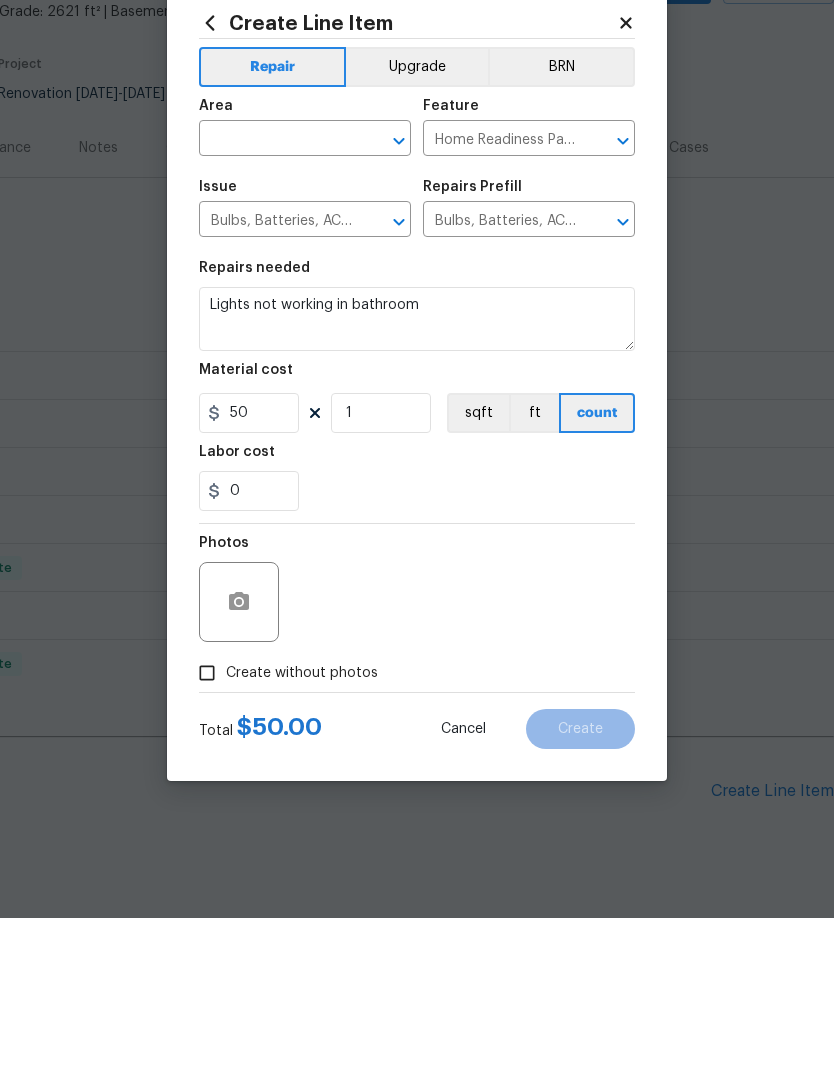 click on "0" at bounding box center [417, 648] 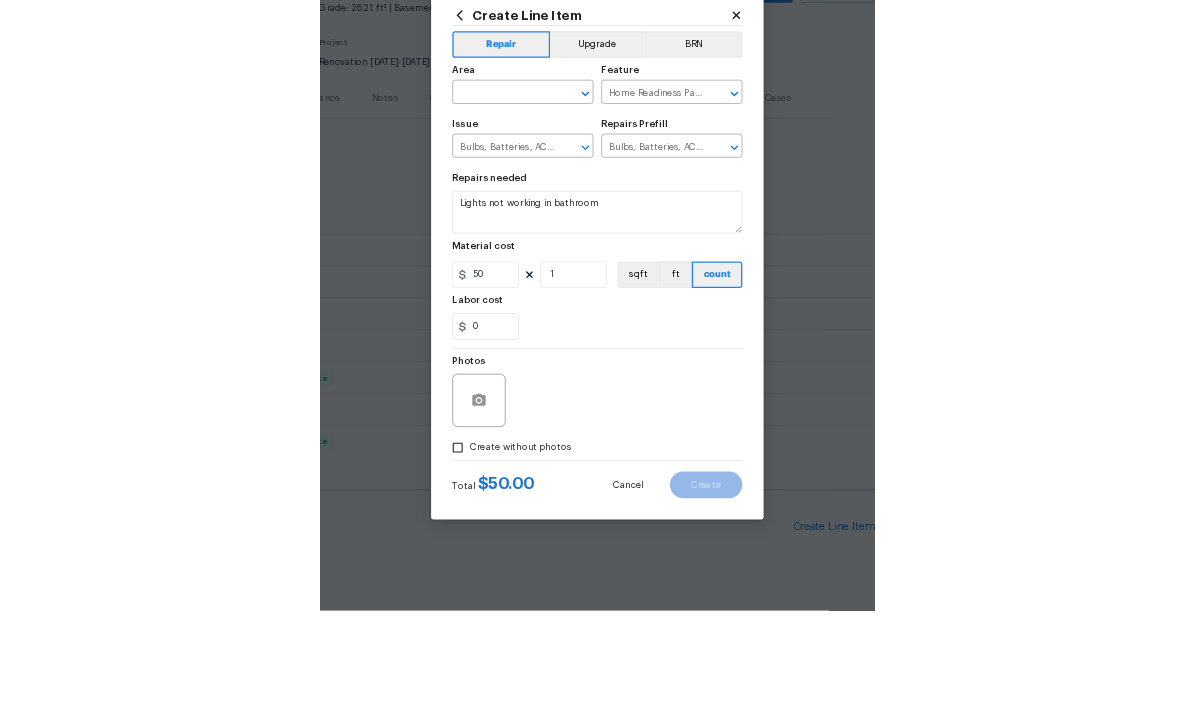 scroll, scrollTop: 75, scrollLeft: 0, axis: vertical 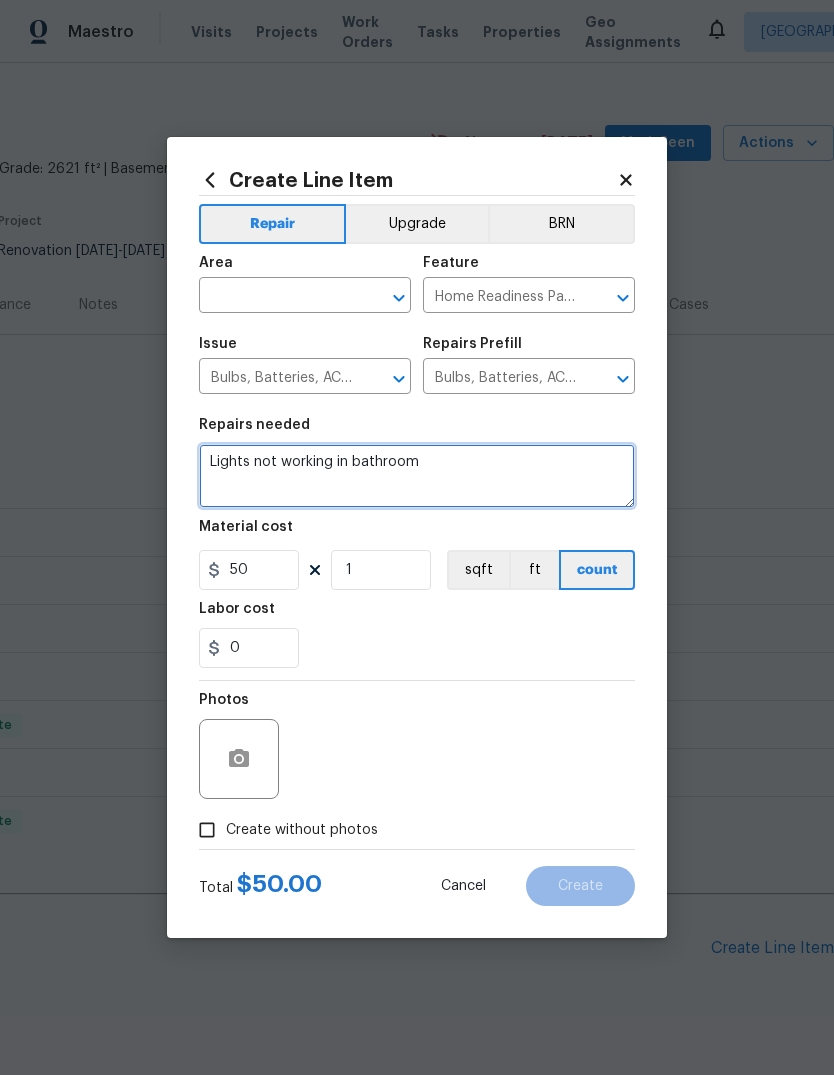 click on "Lights not working in bathroom" at bounding box center [417, 476] 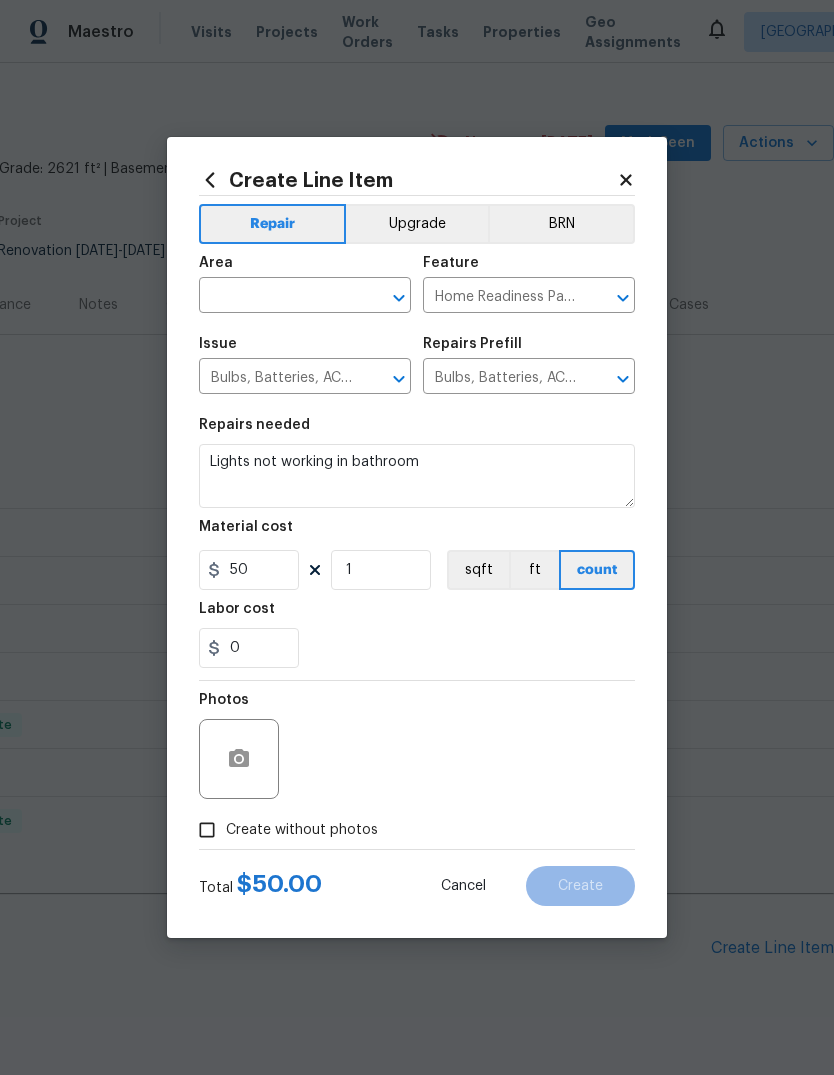 click at bounding box center [277, 297] 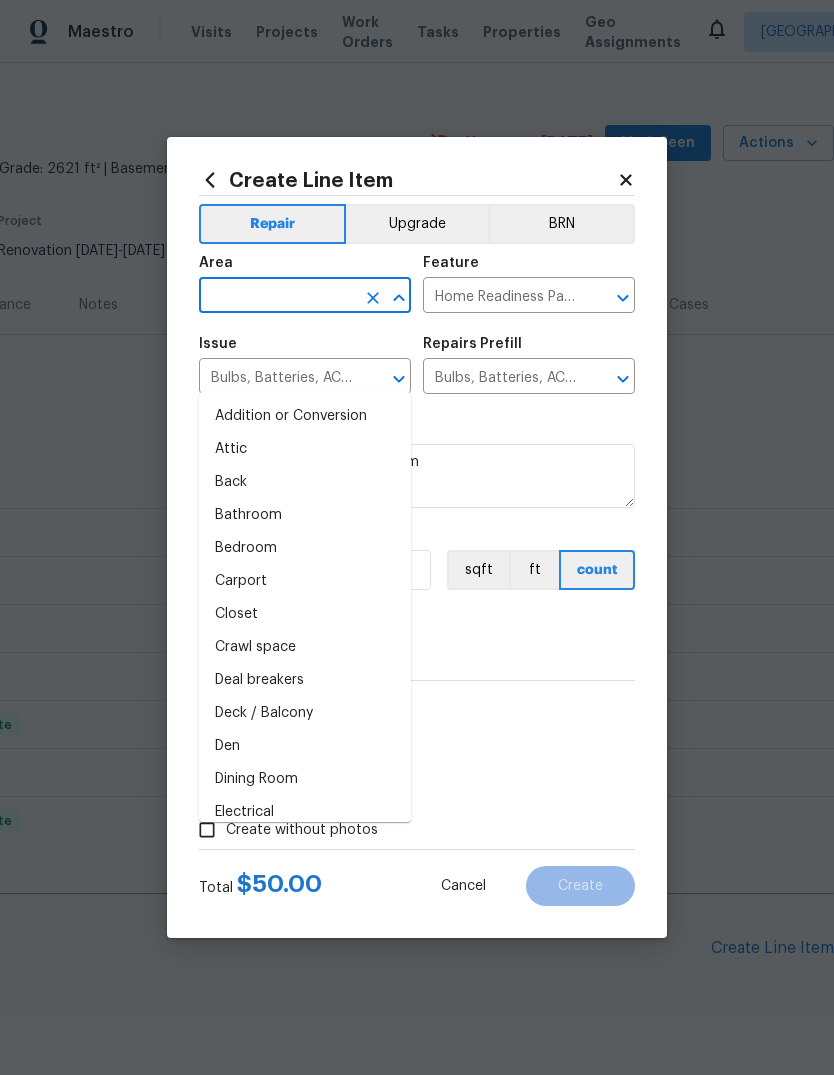 click on "Bathroom" at bounding box center [305, 515] 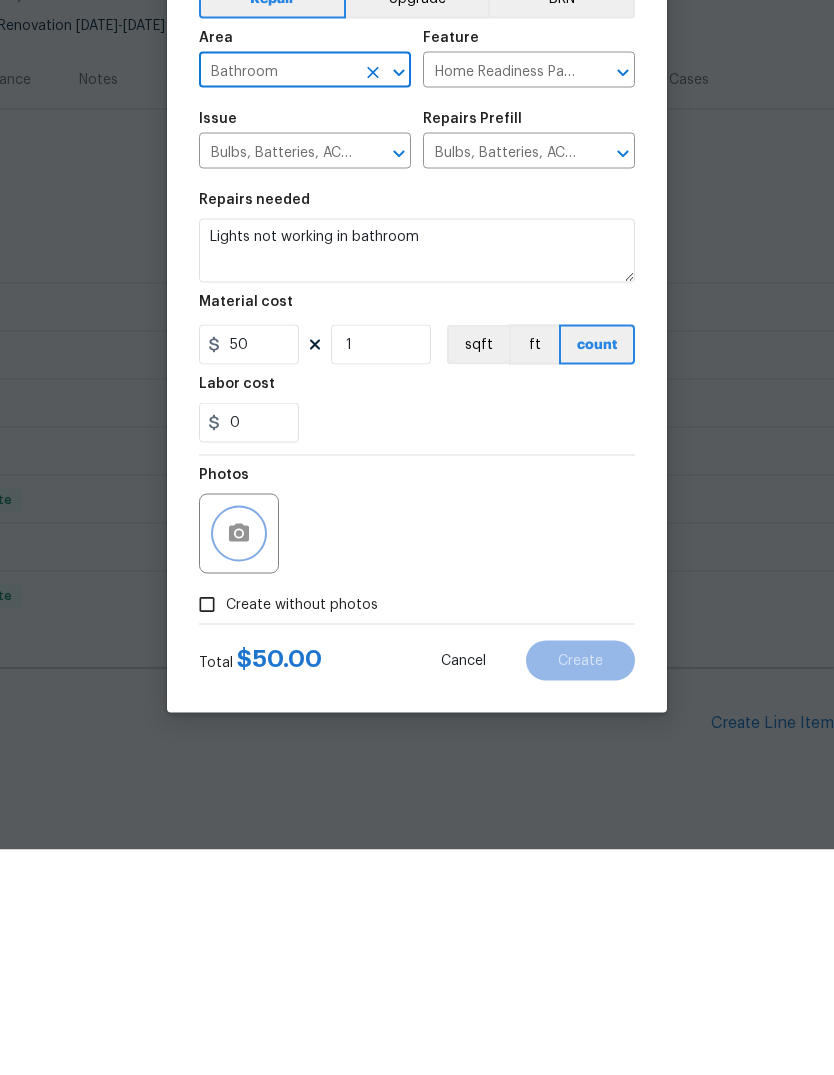 click 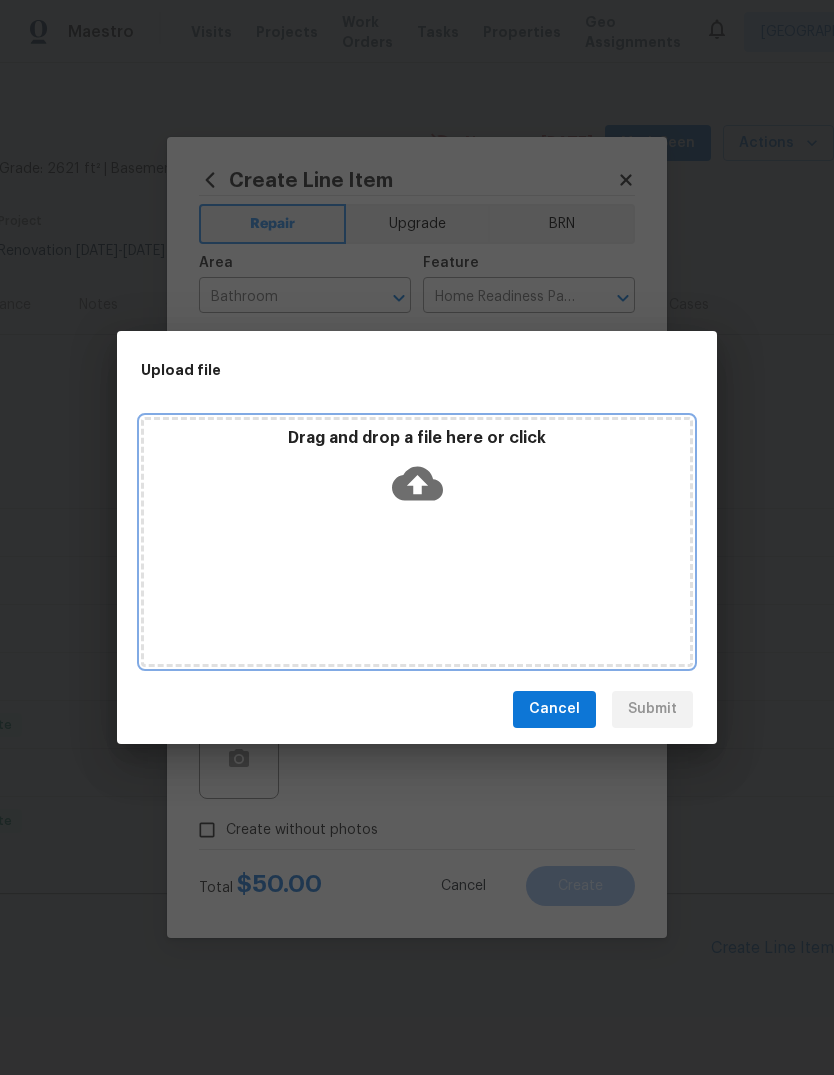 click on "Drag and drop a file here or click" at bounding box center (417, 438) 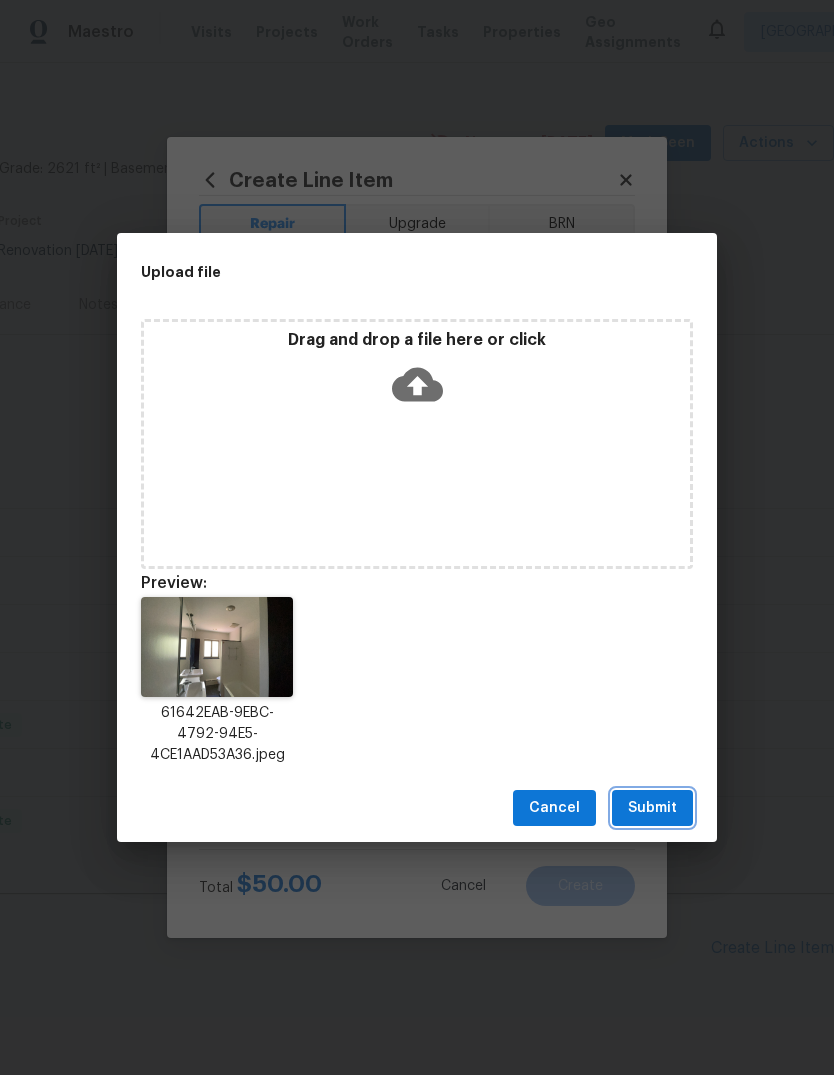 click on "Submit" at bounding box center [652, 808] 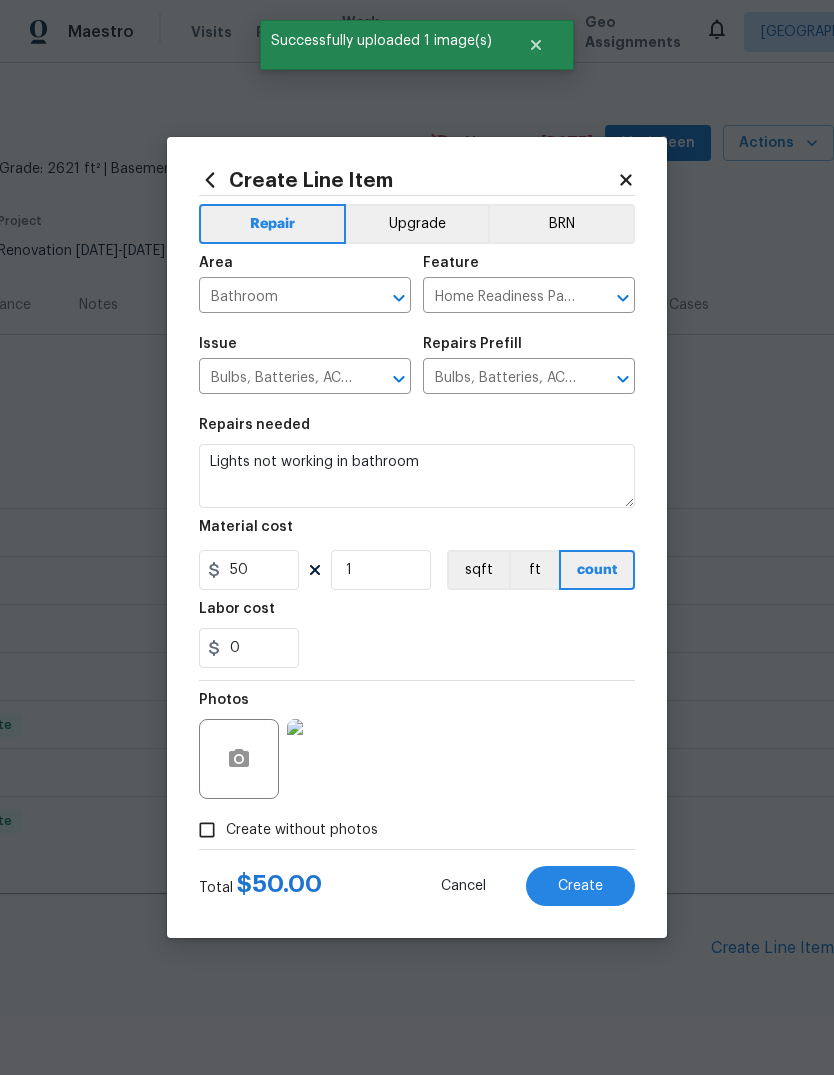 click on "Create" at bounding box center (580, 886) 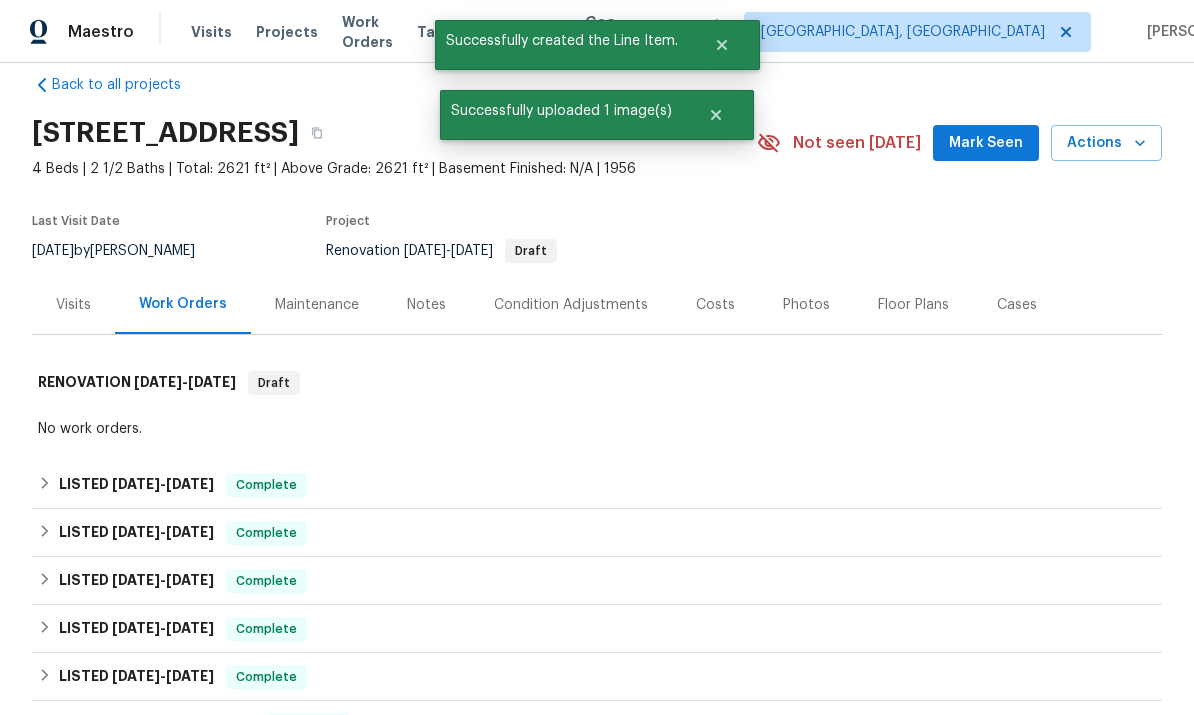 scroll, scrollTop: 28, scrollLeft: 0, axis: vertical 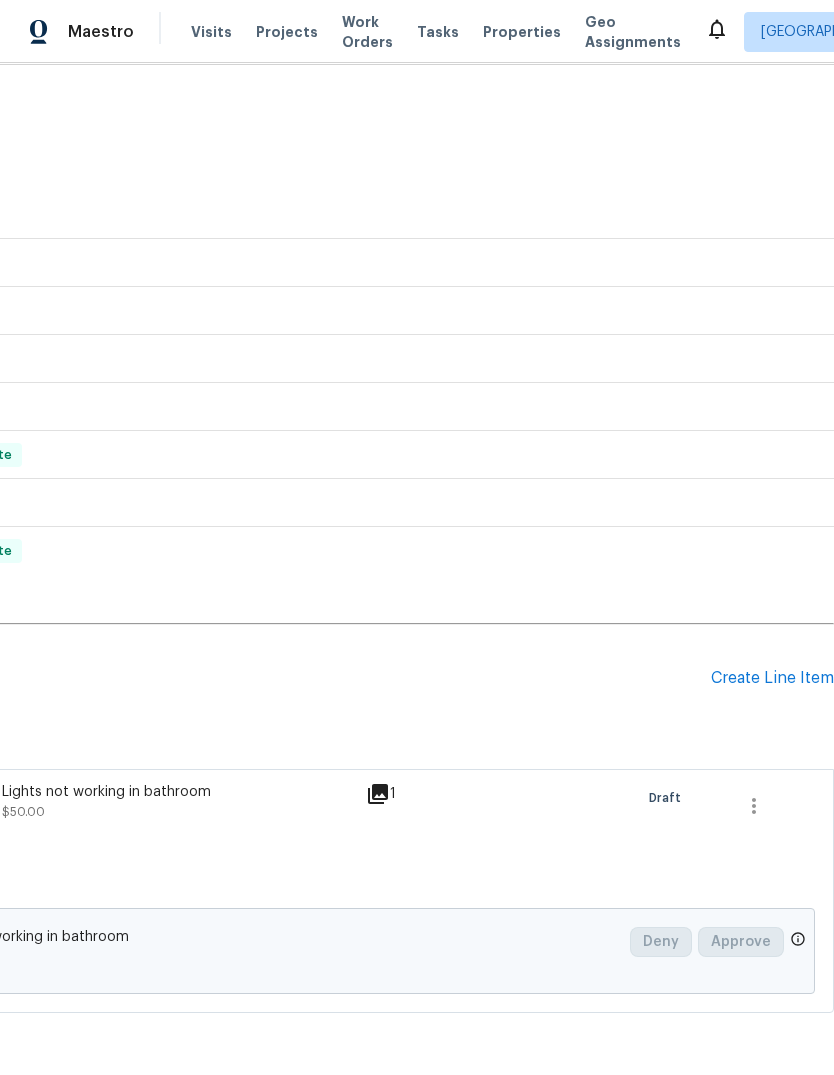 click on "Create Line Item" at bounding box center [772, 678] 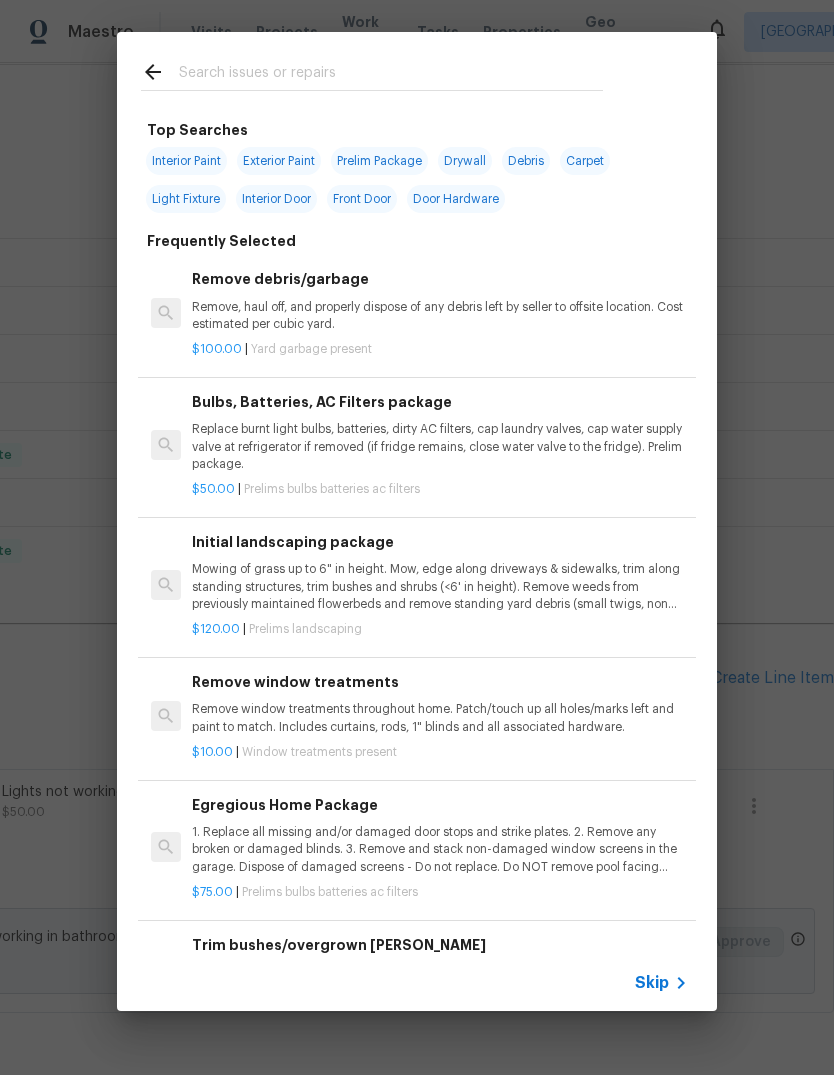 scroll, scrollTop: 298, scrollLeft: 296, axis: both 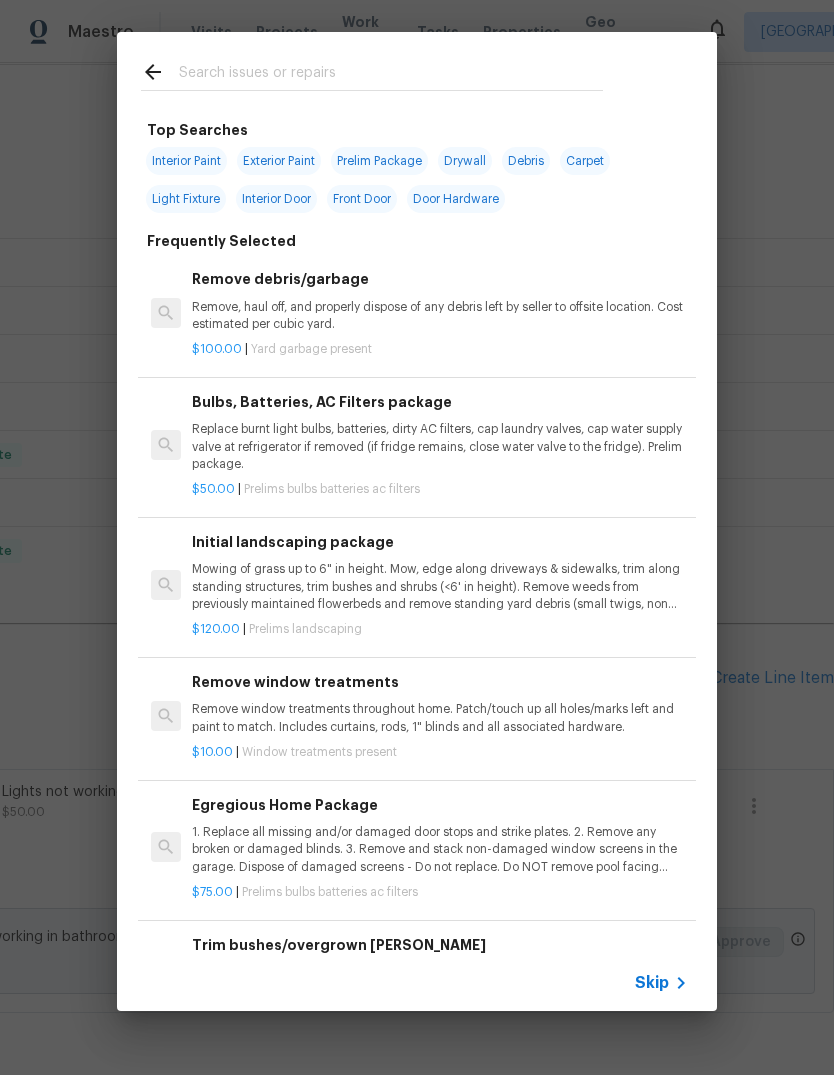 click at bounding box center [391, 75] 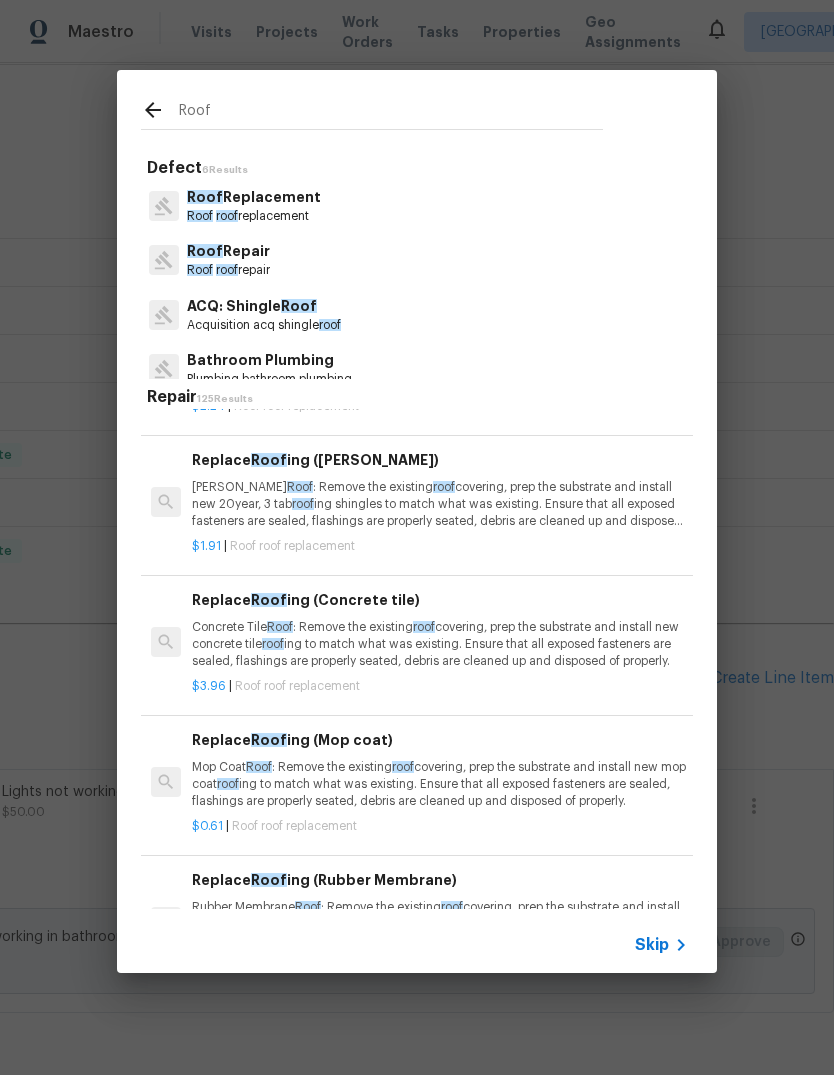 scroll, scrollTop: 258, scrollLeft: 0, axis: vertical 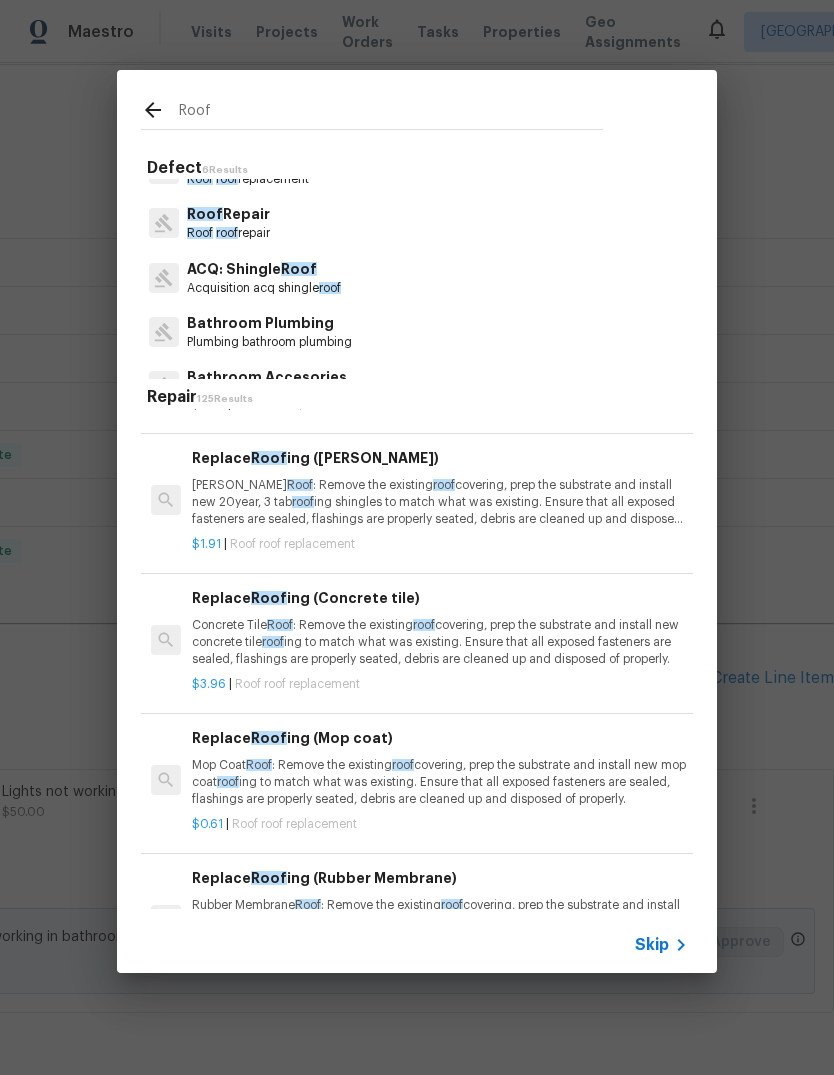 type on "Roof" 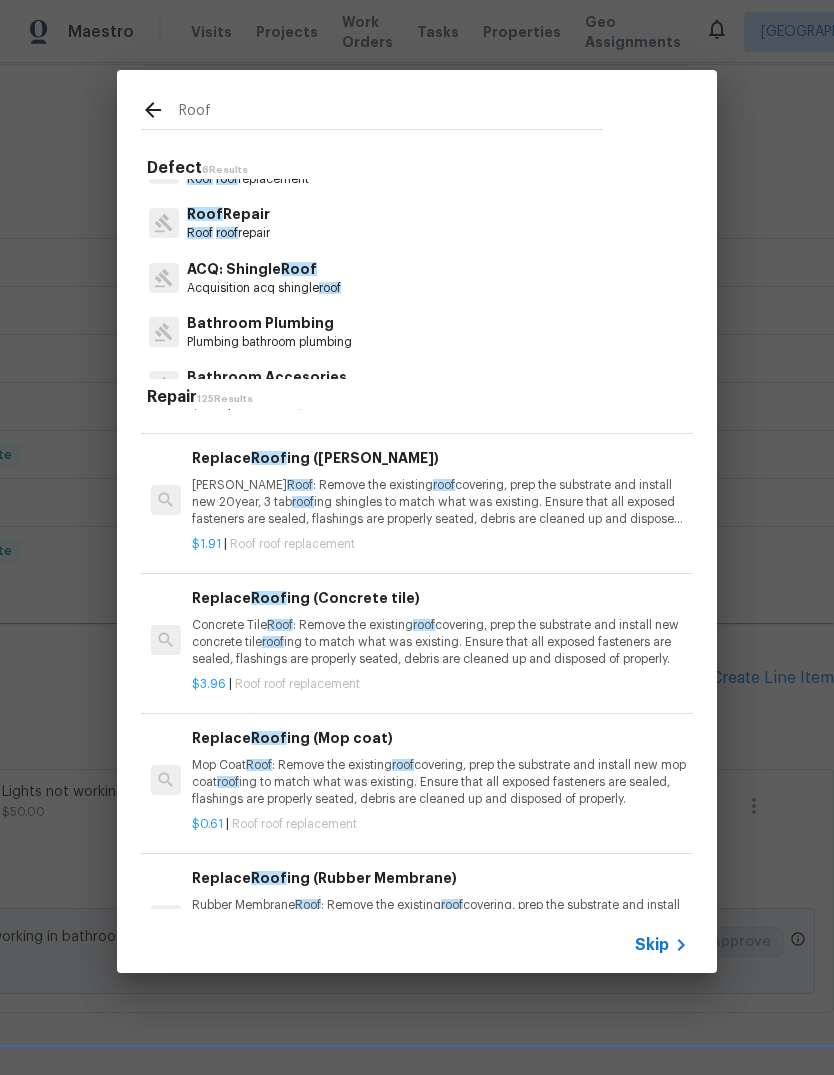 click on "ACQ: Shingle  Roof Acquisition acq shingle  roof" at bounding box center [417, 278] 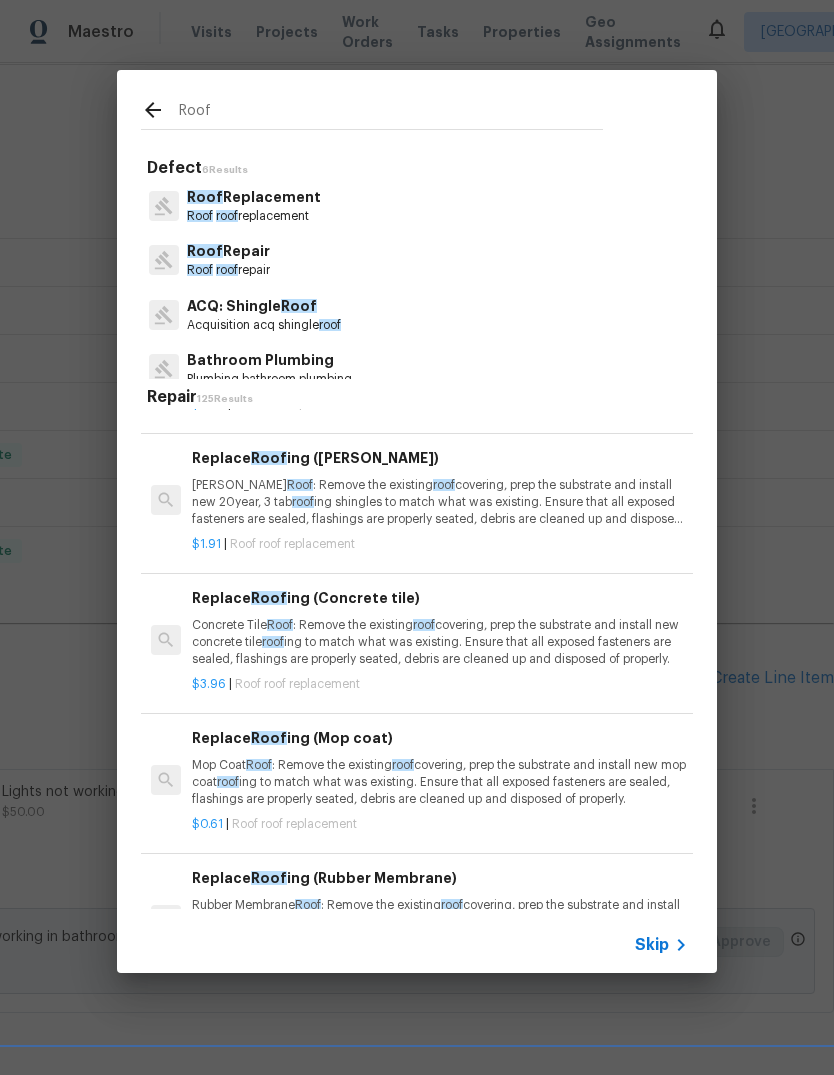 scroll, scrollTop: 0, scrollLeft: 0, axis: both 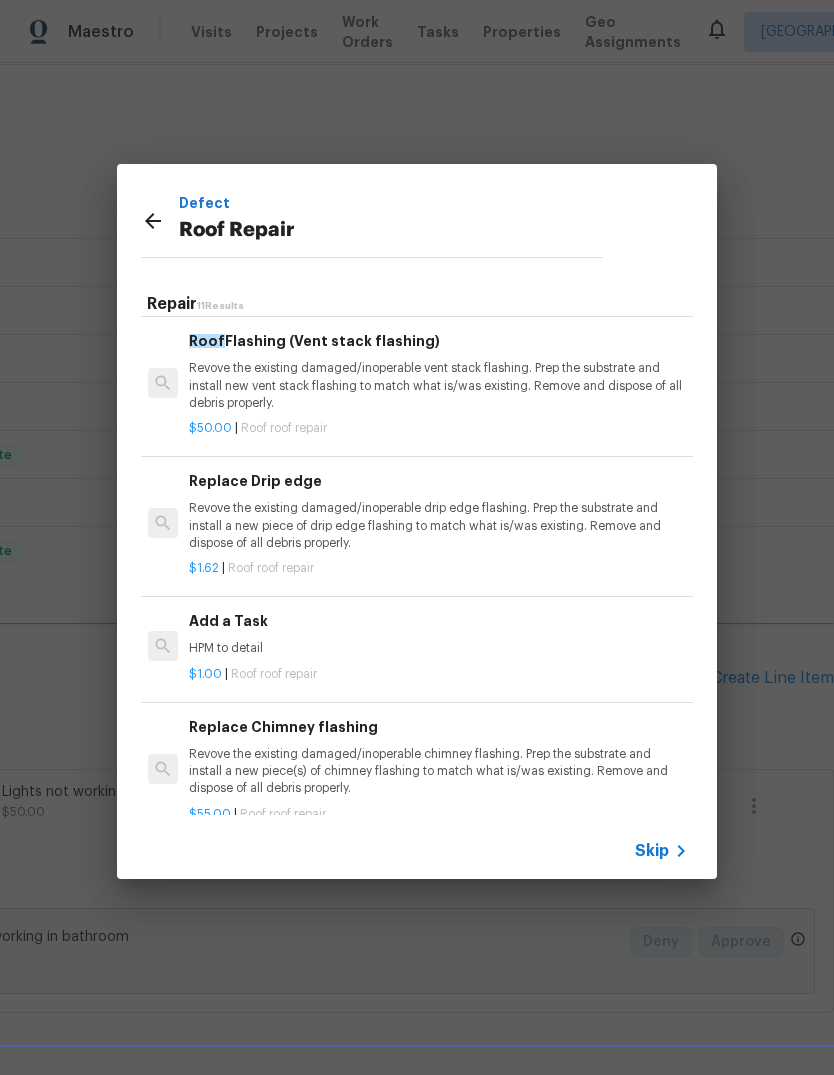 click on "HPM to detail" at bounding box center [437, 648] 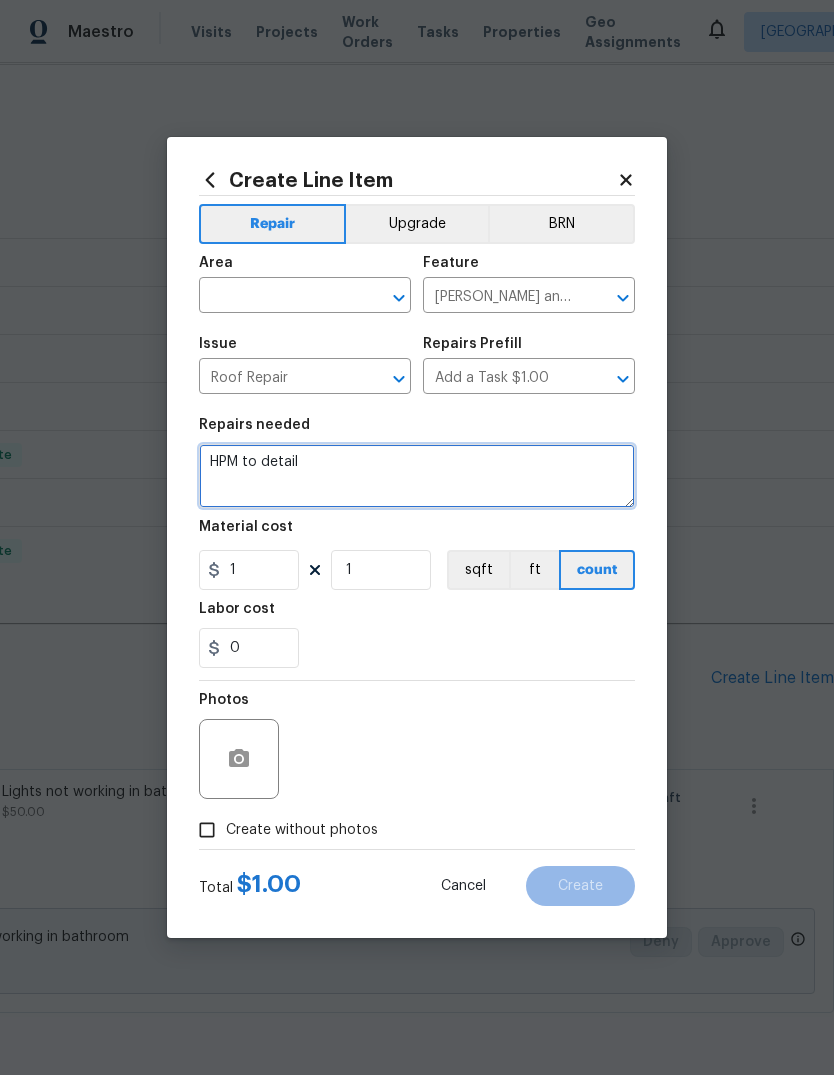 click on "HPM to detail" at bounding box center (417, 476) 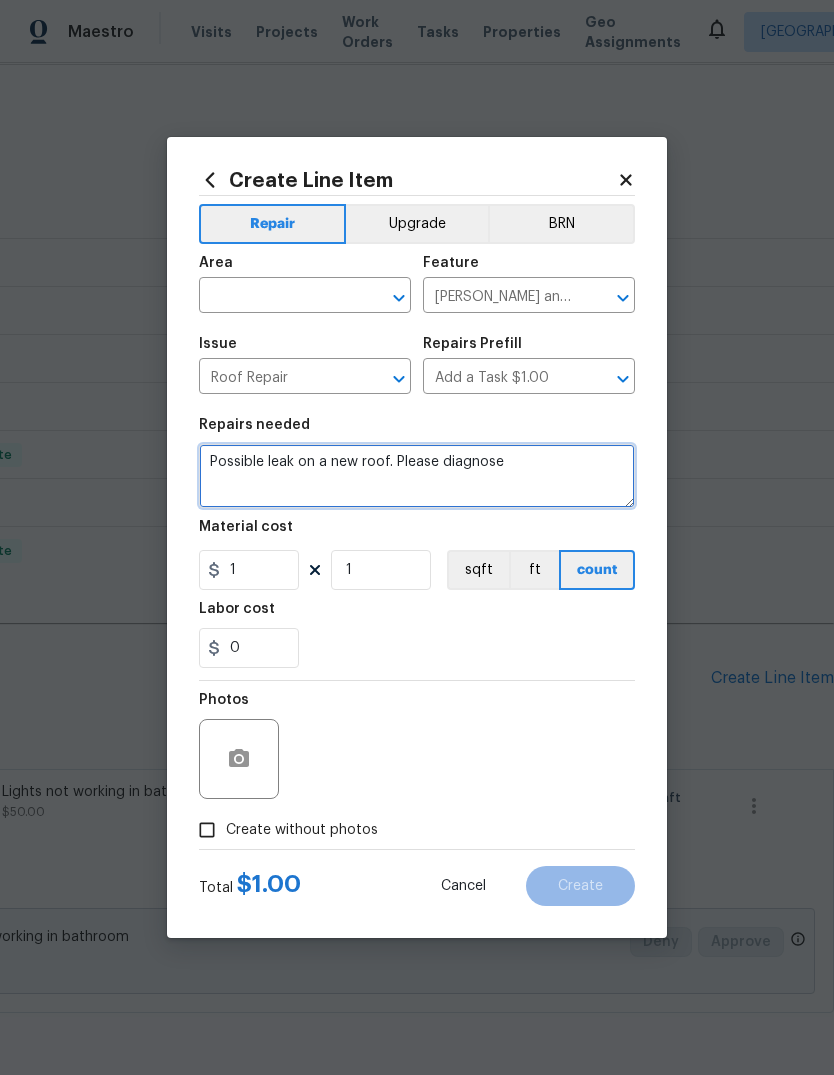 type on "Possible leak on a new roof. Please diagnose" 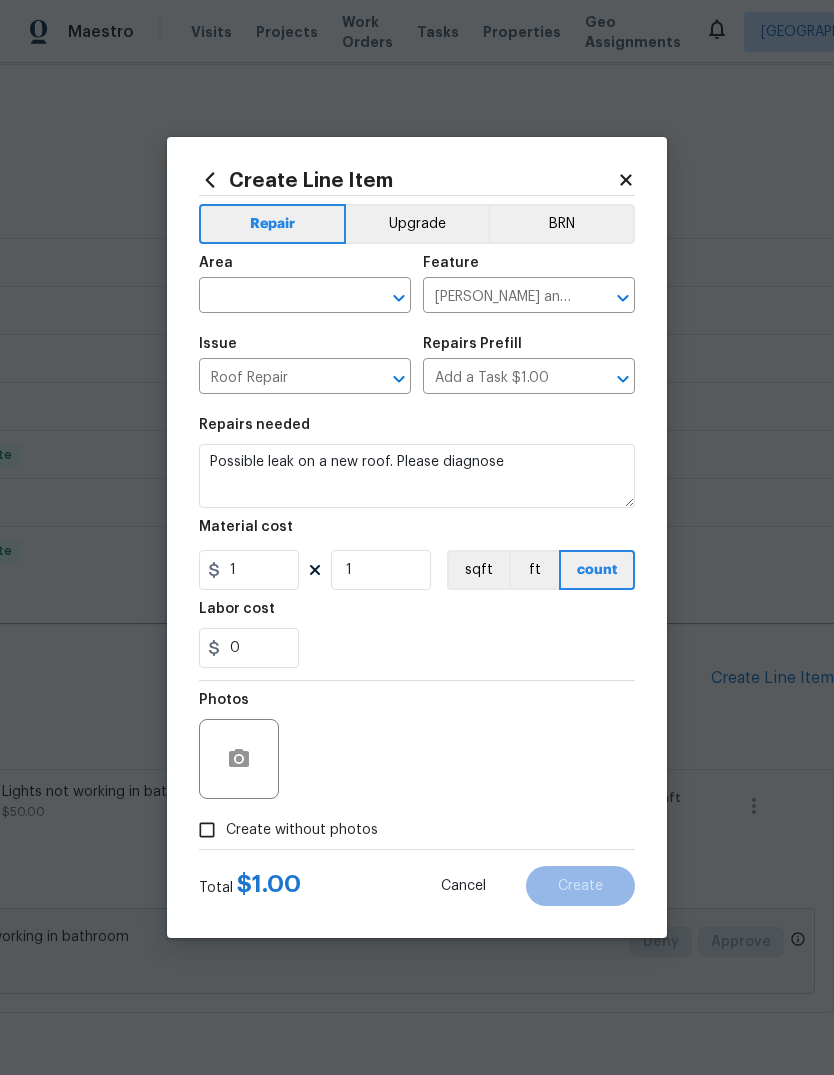 click on "0" at bounding box center [417, 648] 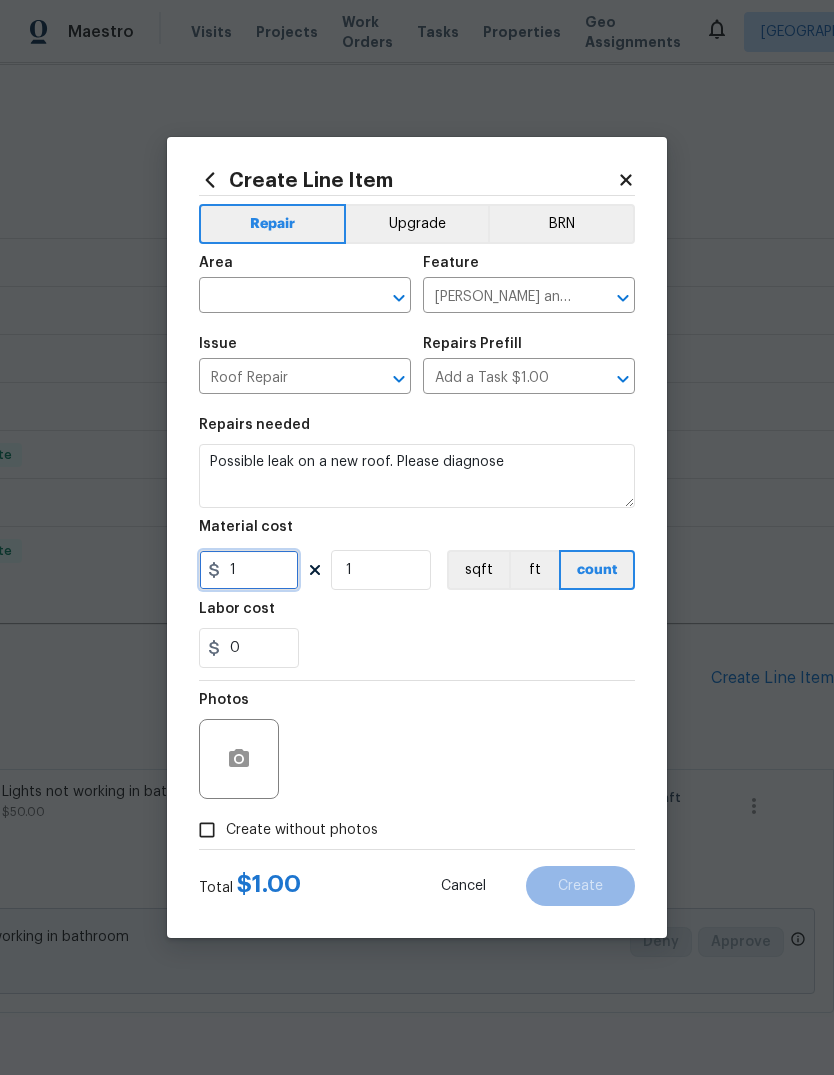 click on "1" at bounding box center [249, 570] 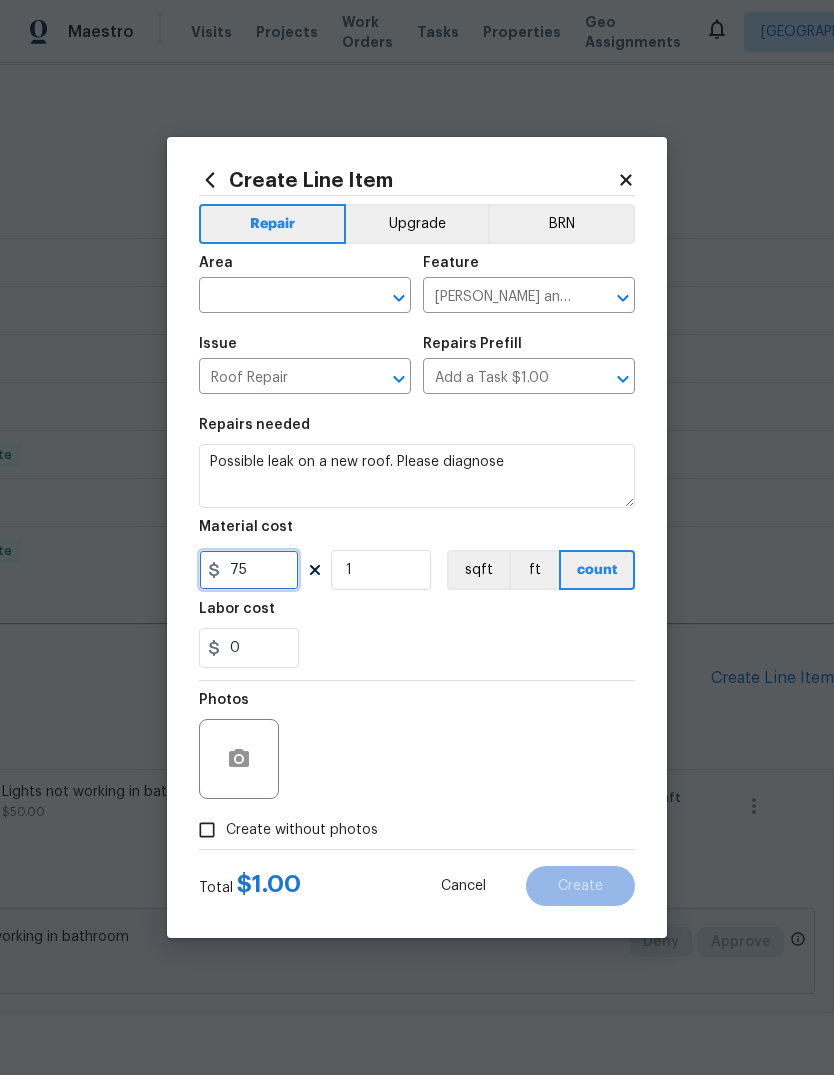 type on "75" 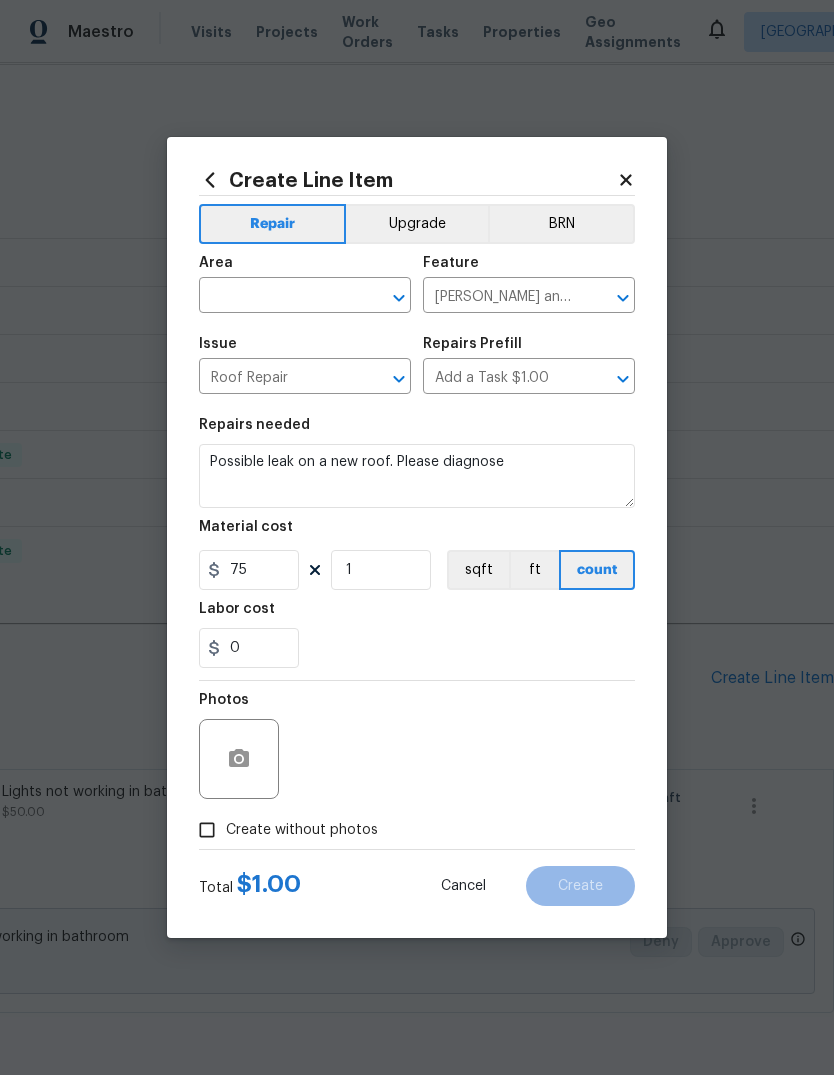 click on "Labor cost" at bounding box center [417, 615] 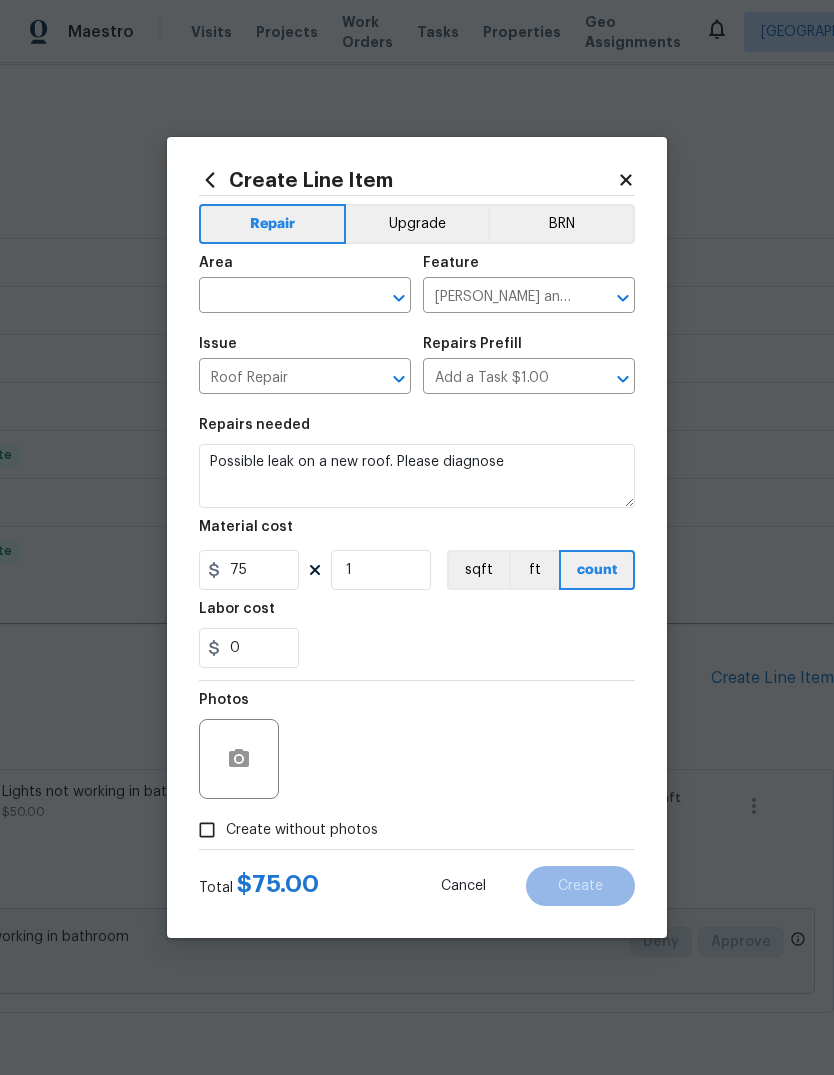 click at bounding box center (277, 297) 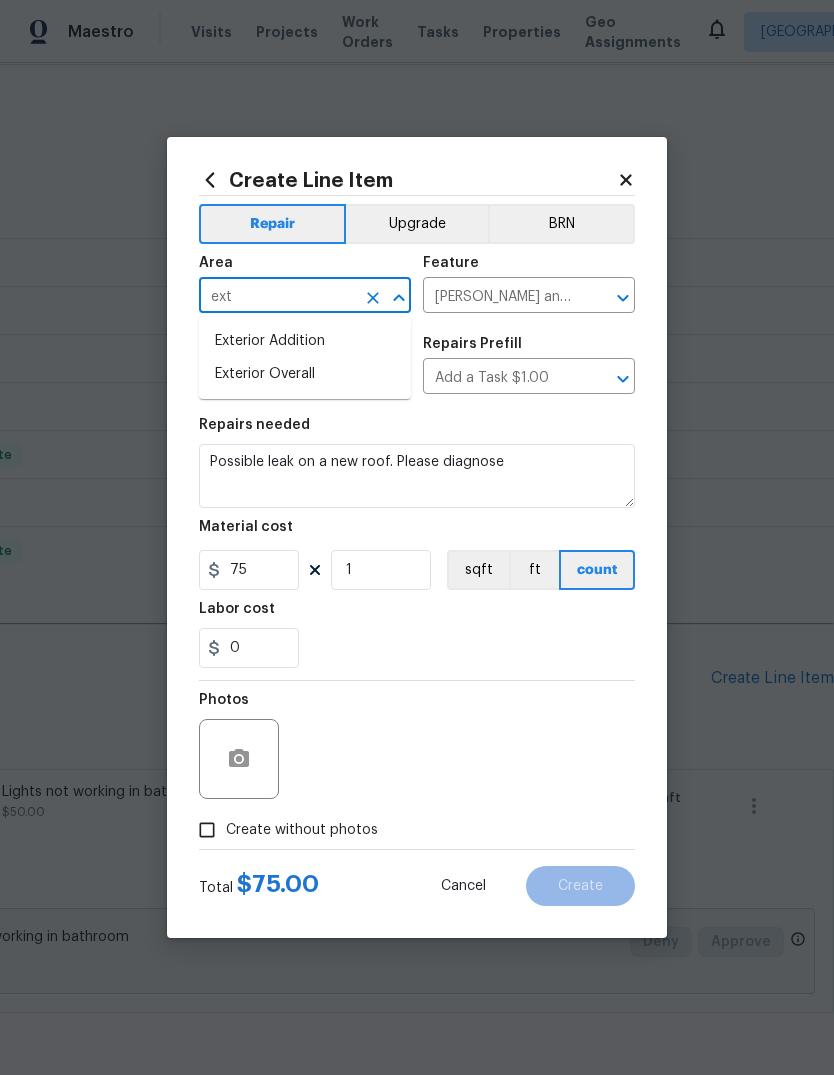 click on "Exterior Overall" at bounding box center [305, 374] 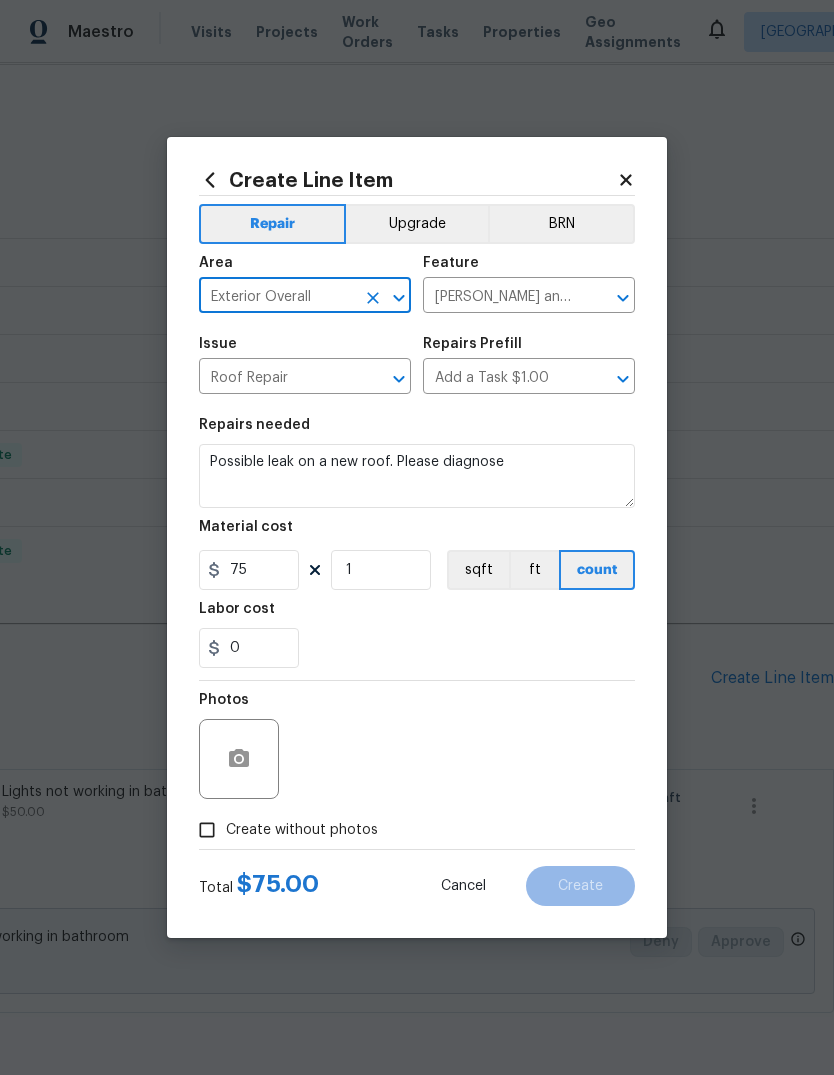 click on "0" at bounding box center [417, 648] 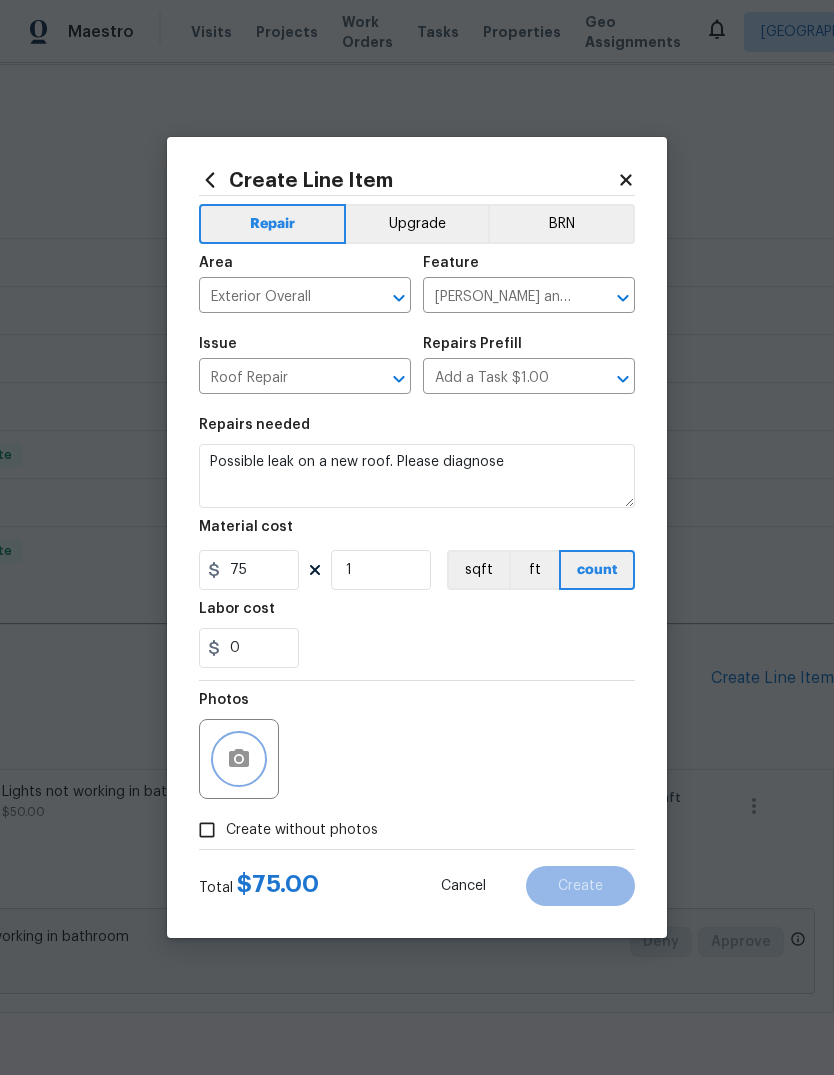 click 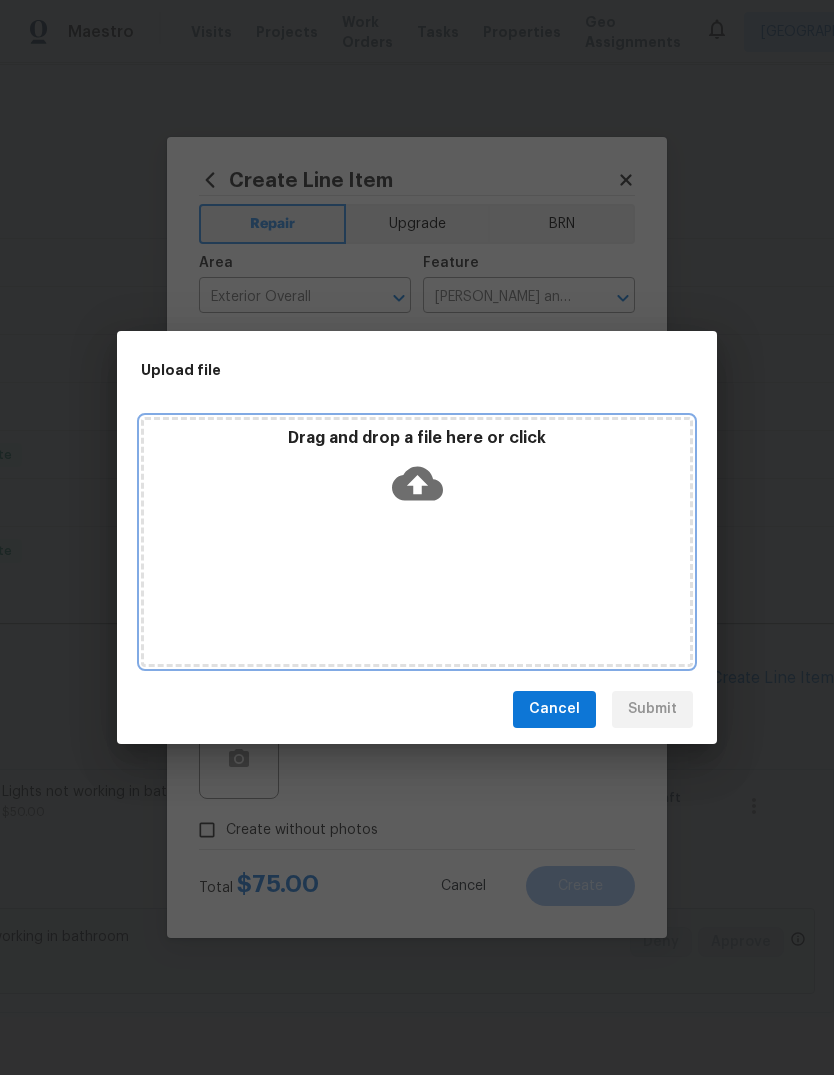 click on "Drag and drop a file here or click" at bounding box center [417, 438] 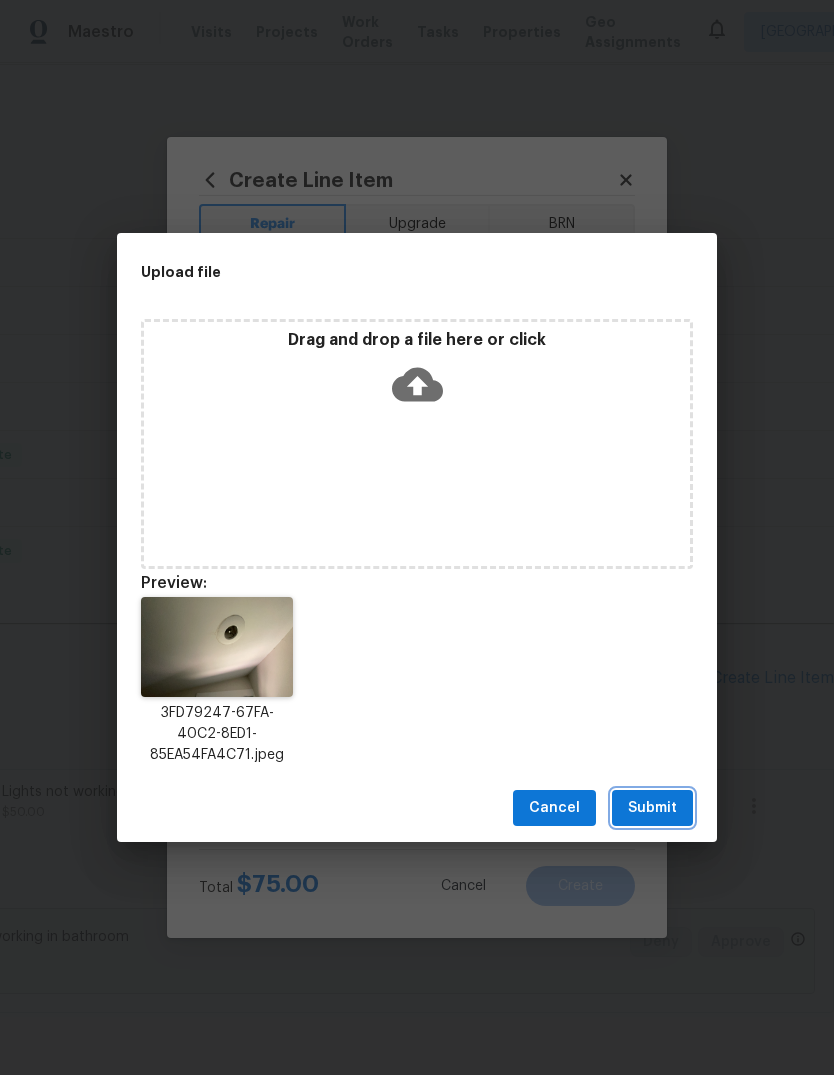 click on "Submit" at bounding box center [652, 808] 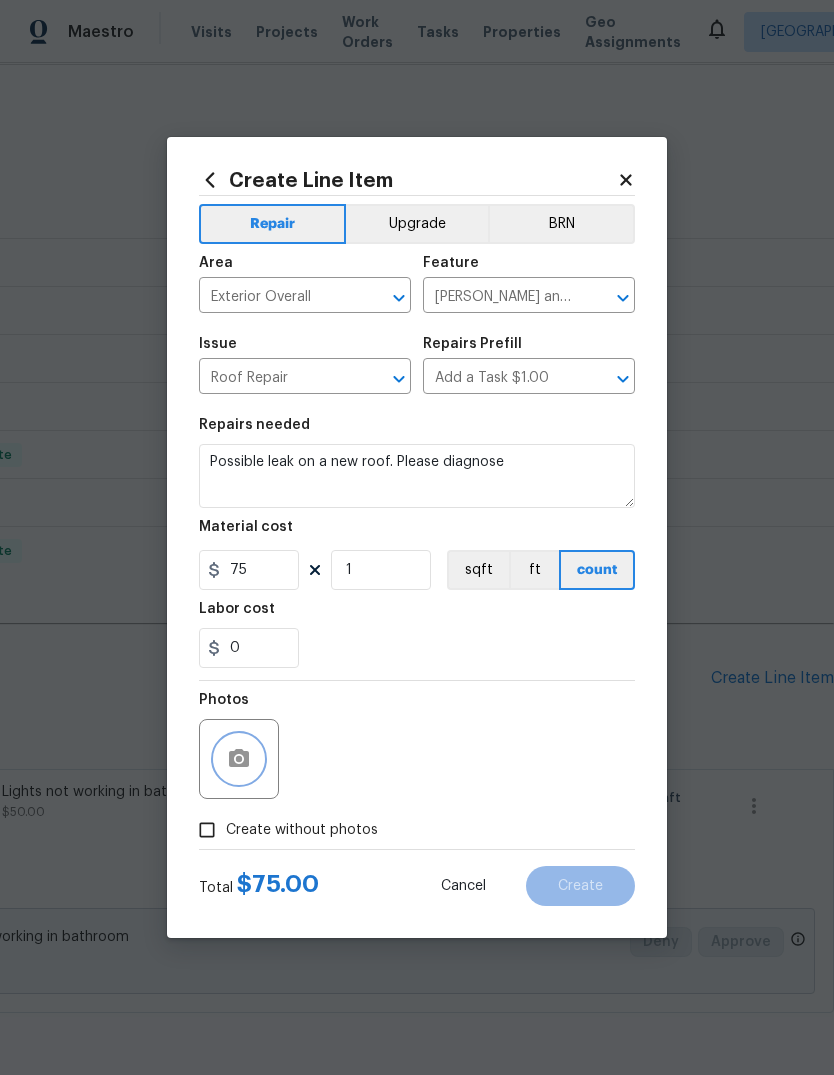 scroll, scrollTop: 298, scrollLeft: 0, axis: vertical 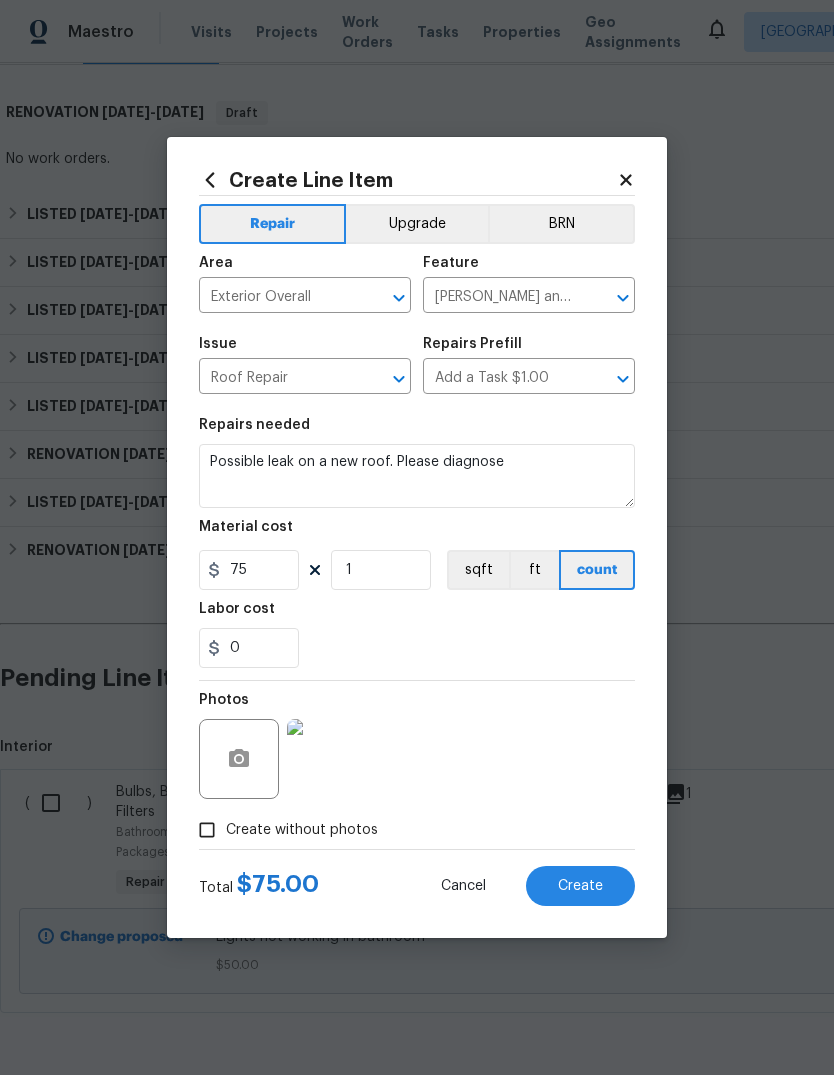 click on "Create" at bounding box center [580, 886] 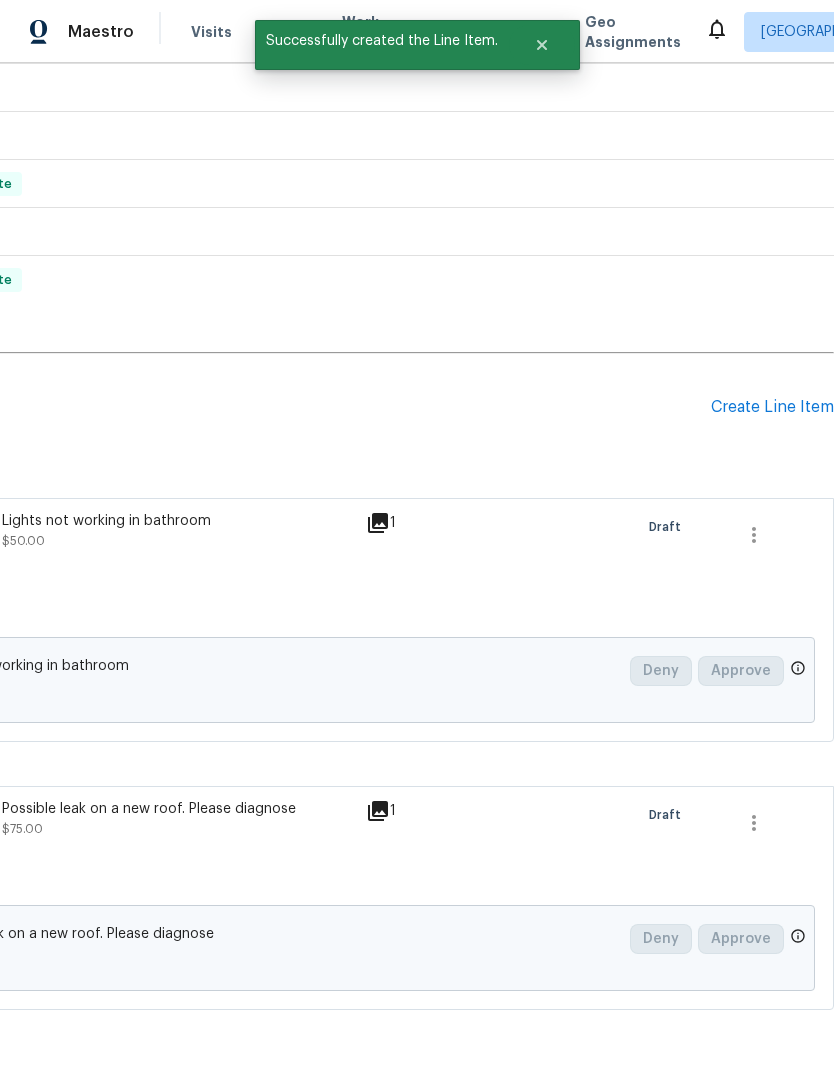scroll, scrollTop: 568, scrollLeft: 296, axis: both 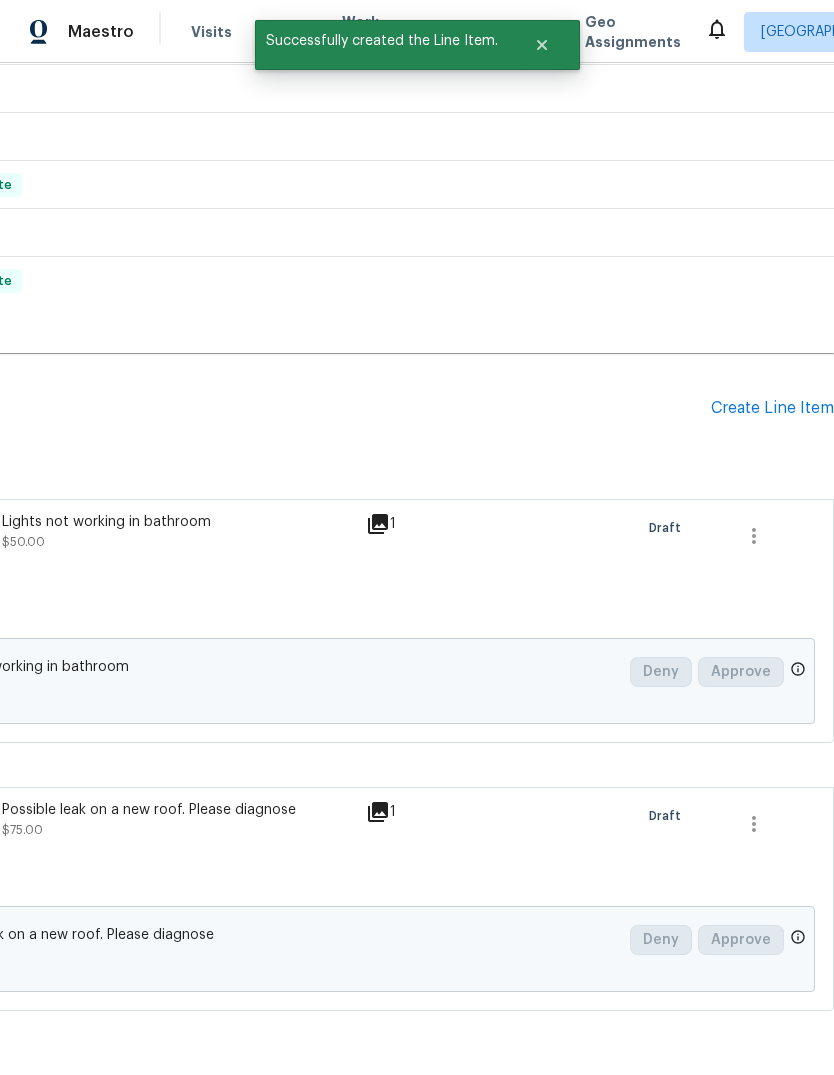 click on "Create Line Item" at bounding box center [772, 408] 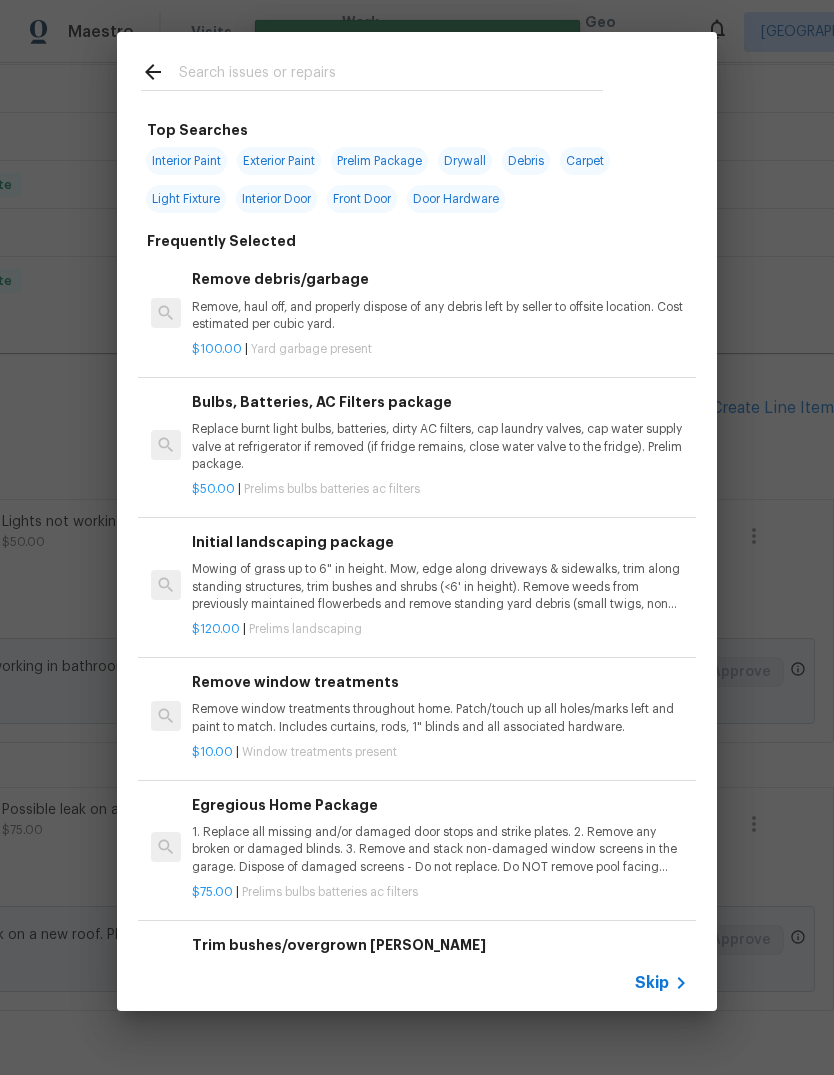 click at bounding box center (391, 75) 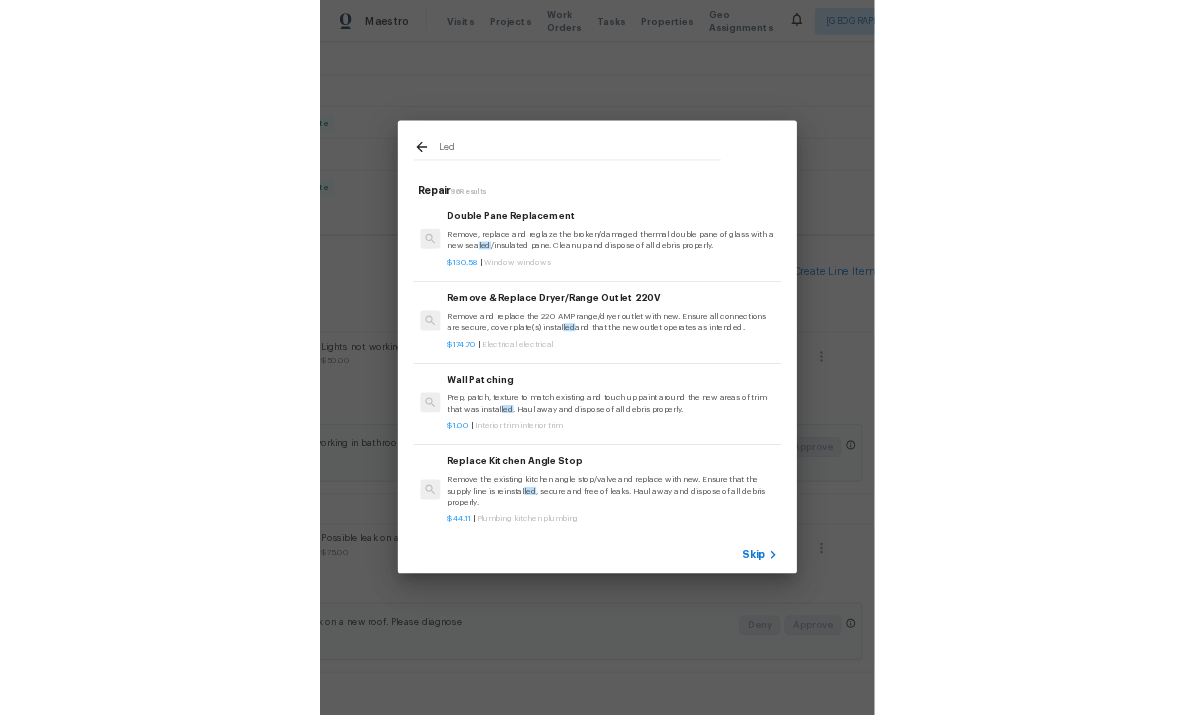 scroll, scrollTop: 0, scrollLeft: 0, axis: both 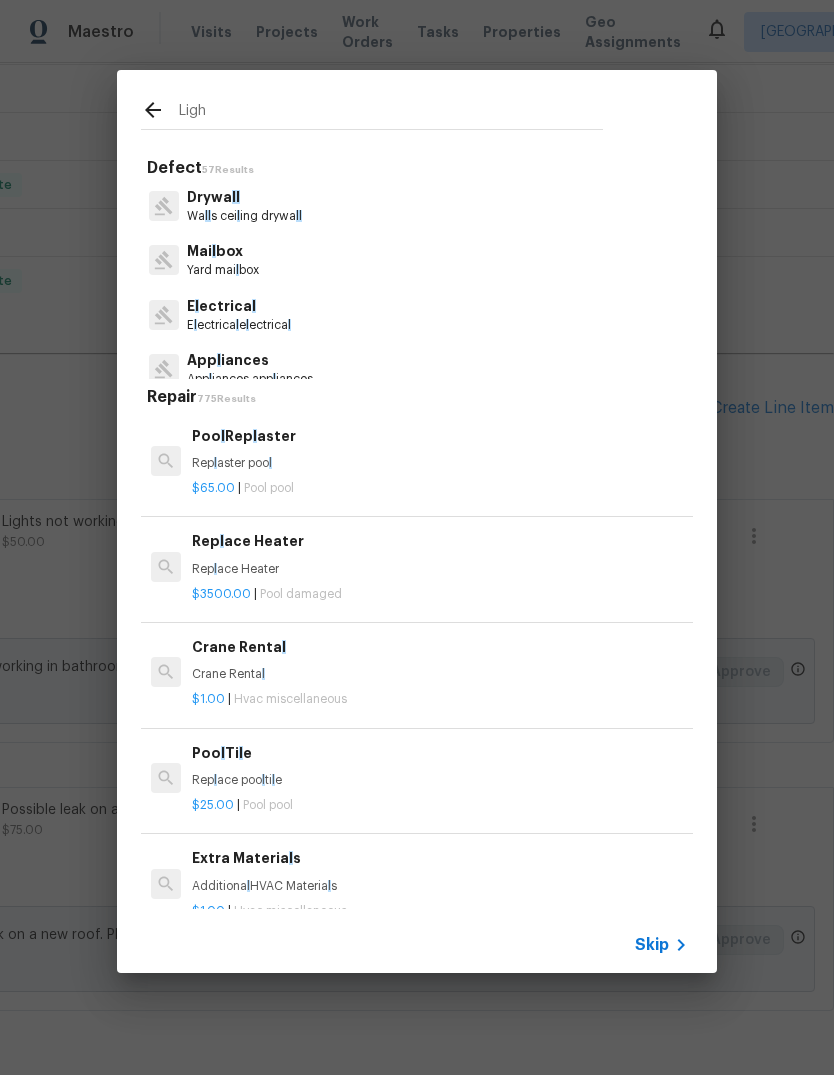 type on "Light" 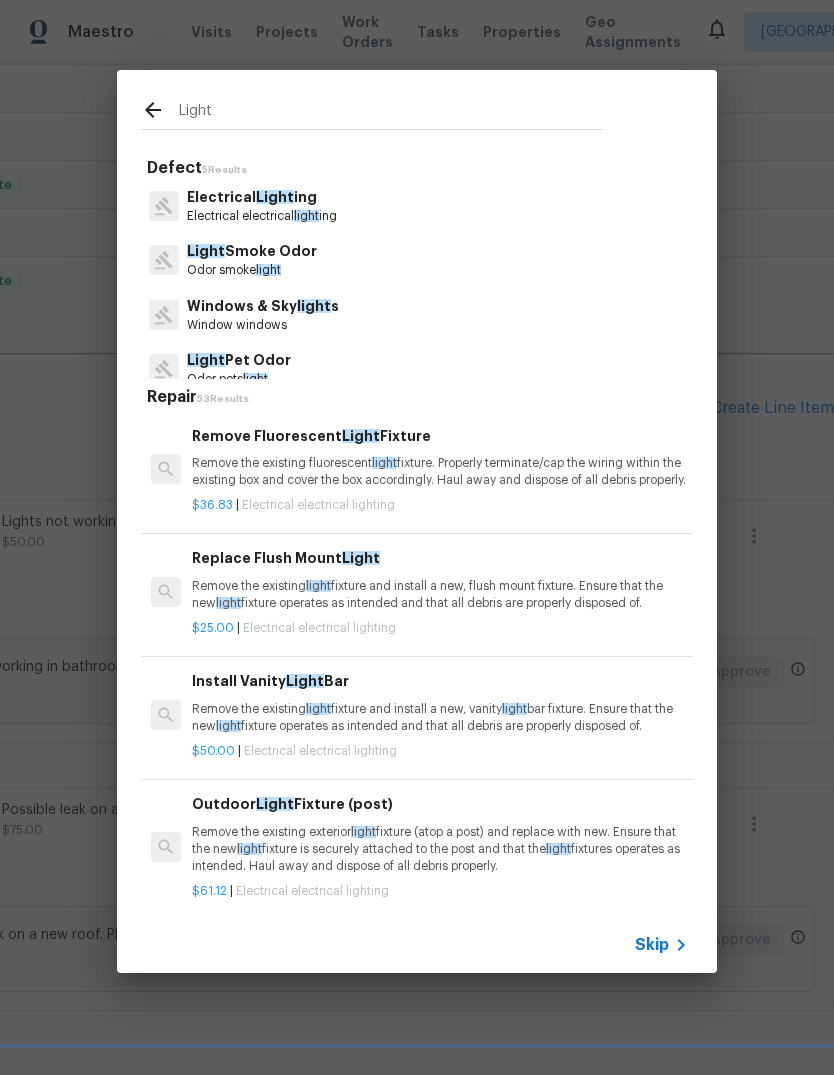 click on "Remove the existing  light  fixture and install a new, flush mount fixture. Ensure that the new  light  fixture operates as intended and that all debris are properly disposed of." at bounding box center [440, 595] 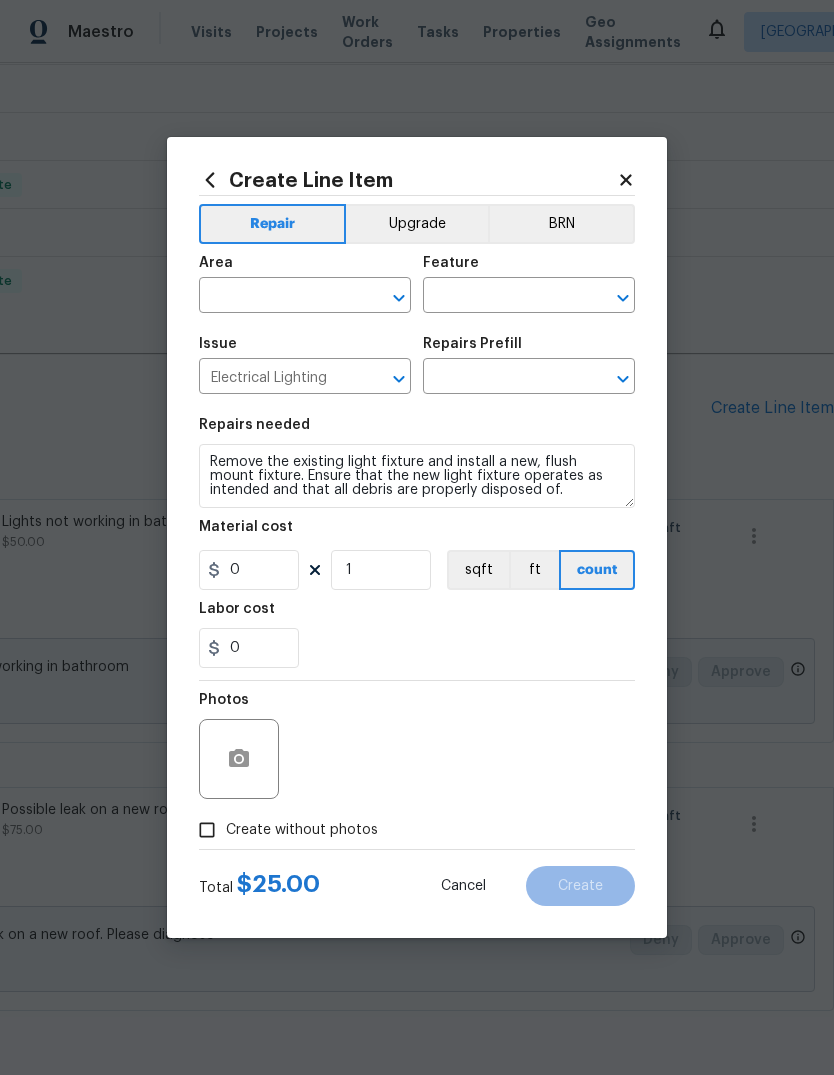 type on "Replace Flush Mount Light $25.00" 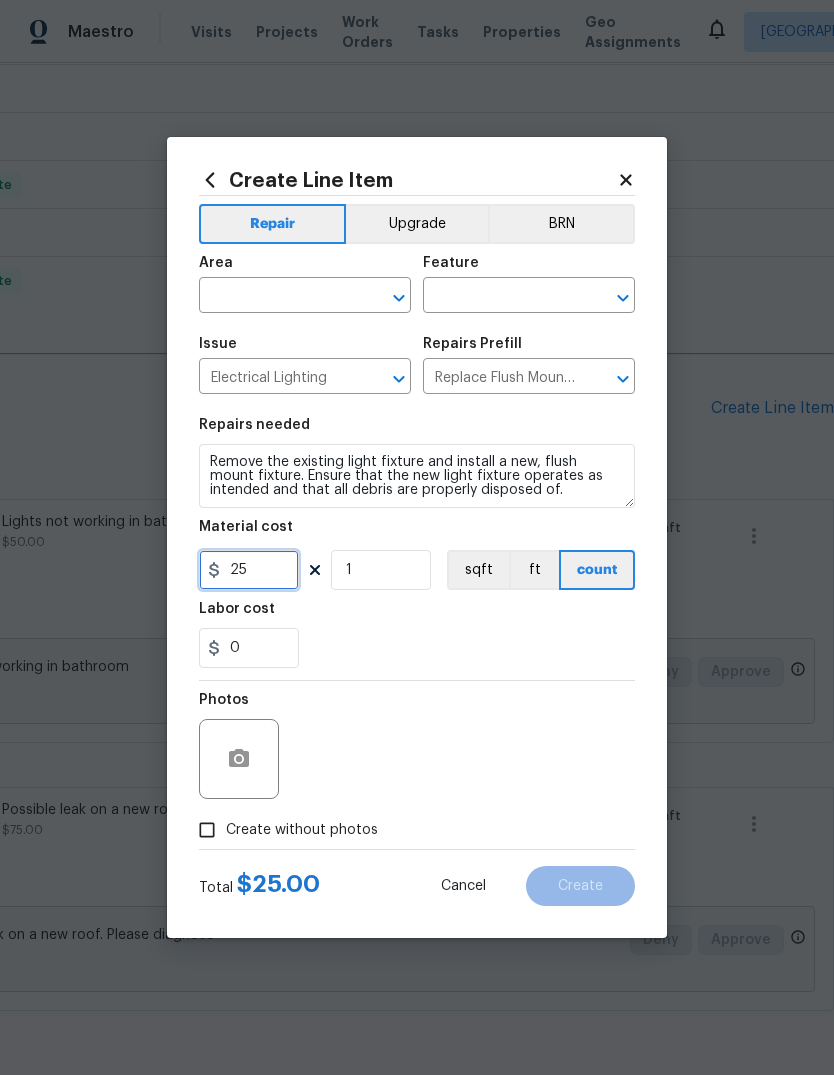 click on "25" at bounding box center (249, 570) 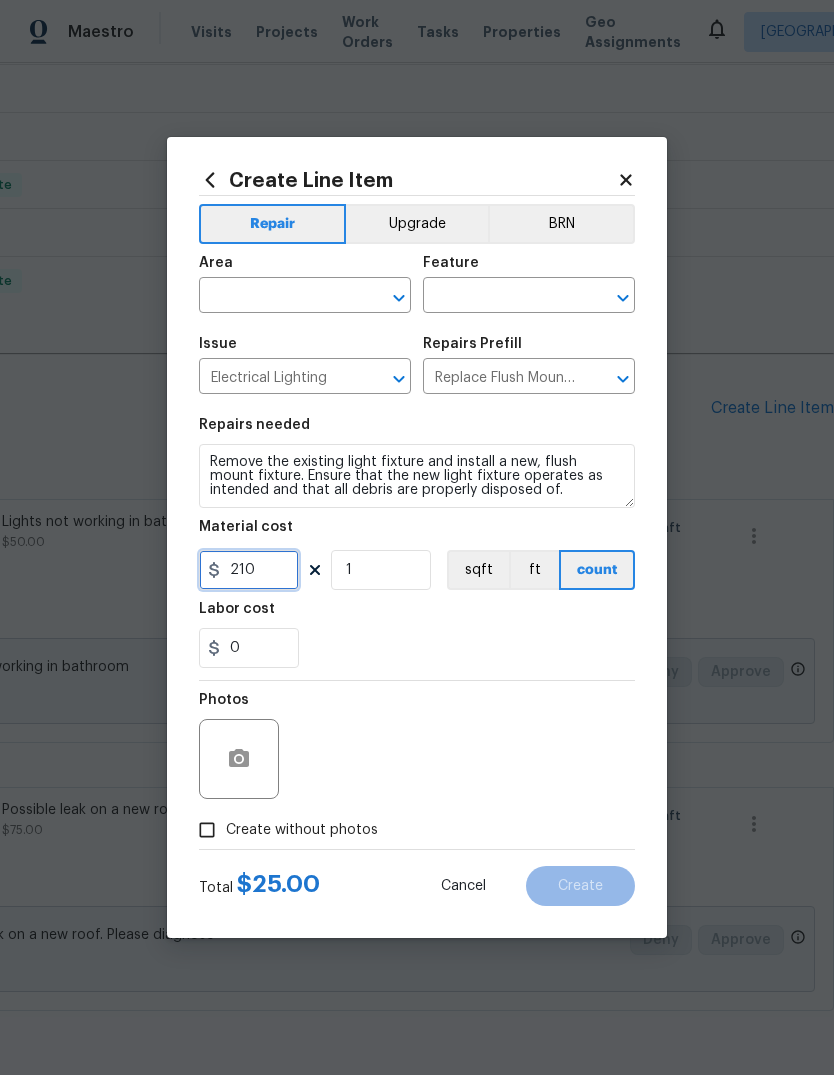 type on "210" 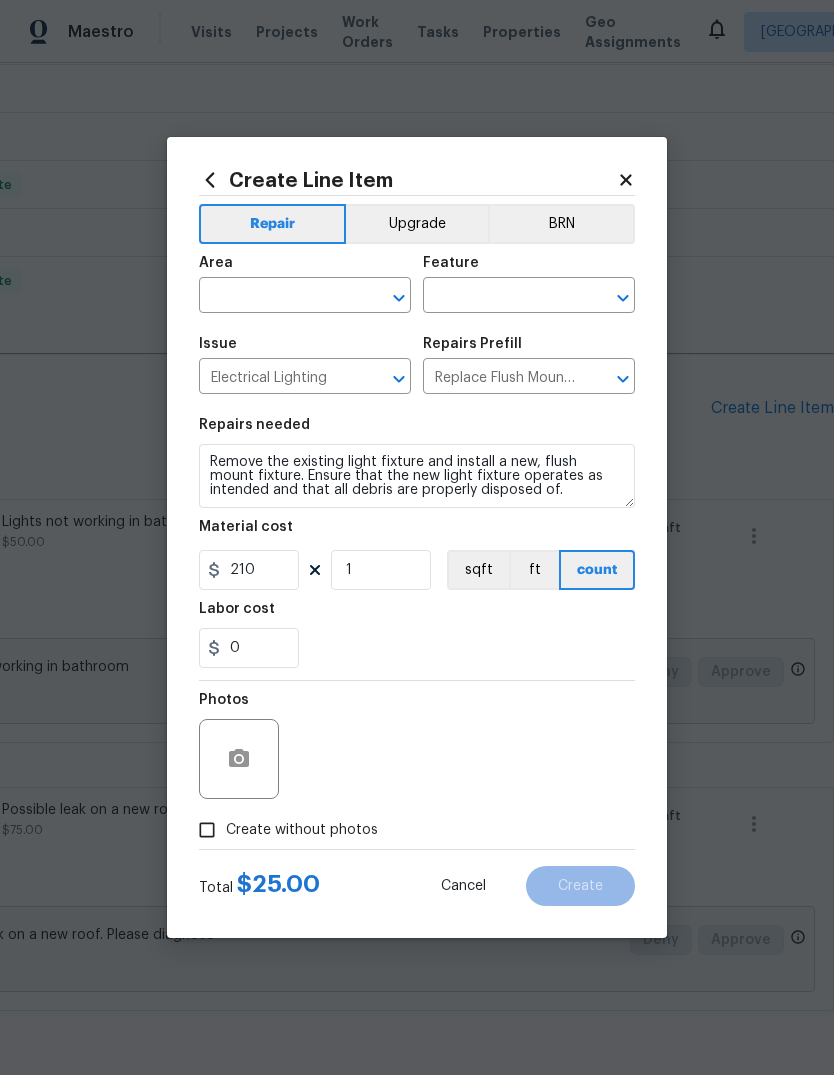click on "0" at bounding box center (417, 648) 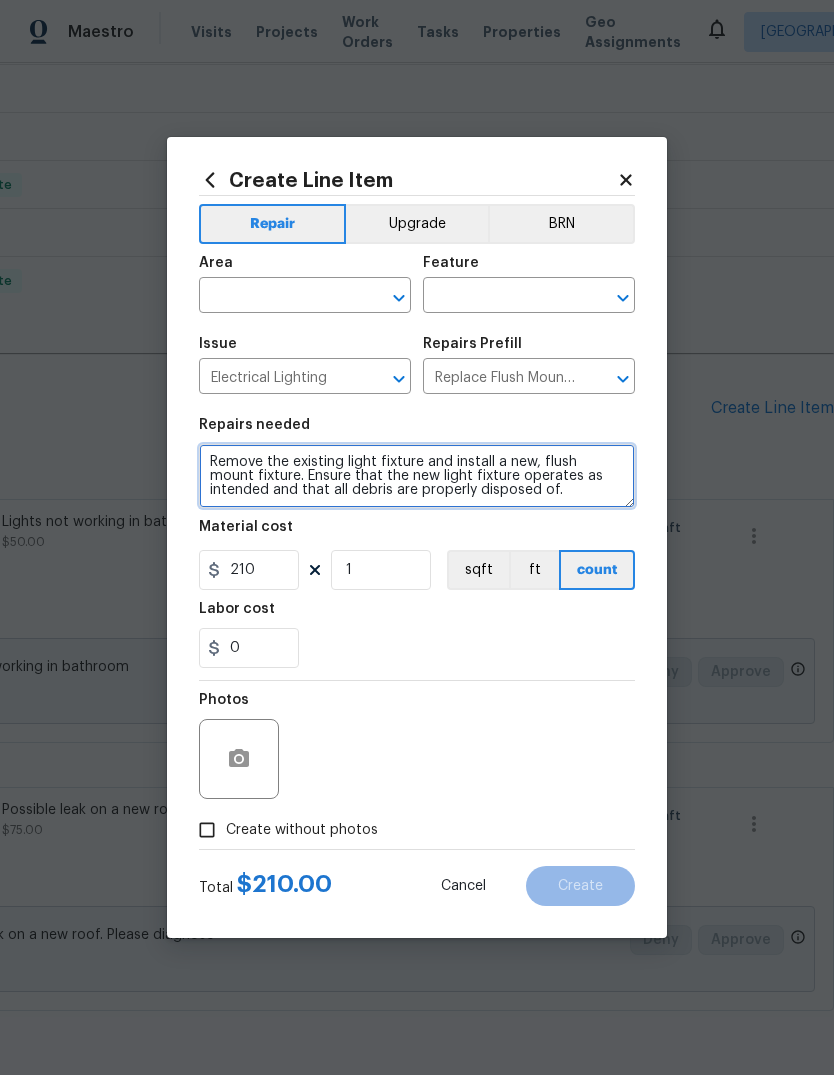 click on "Remove the existing light fixture and install a new, flush mount fixture. Ensure that the new light fixture operates as intended and that all debris are properly disposed of." at bounding box center (417, 476) 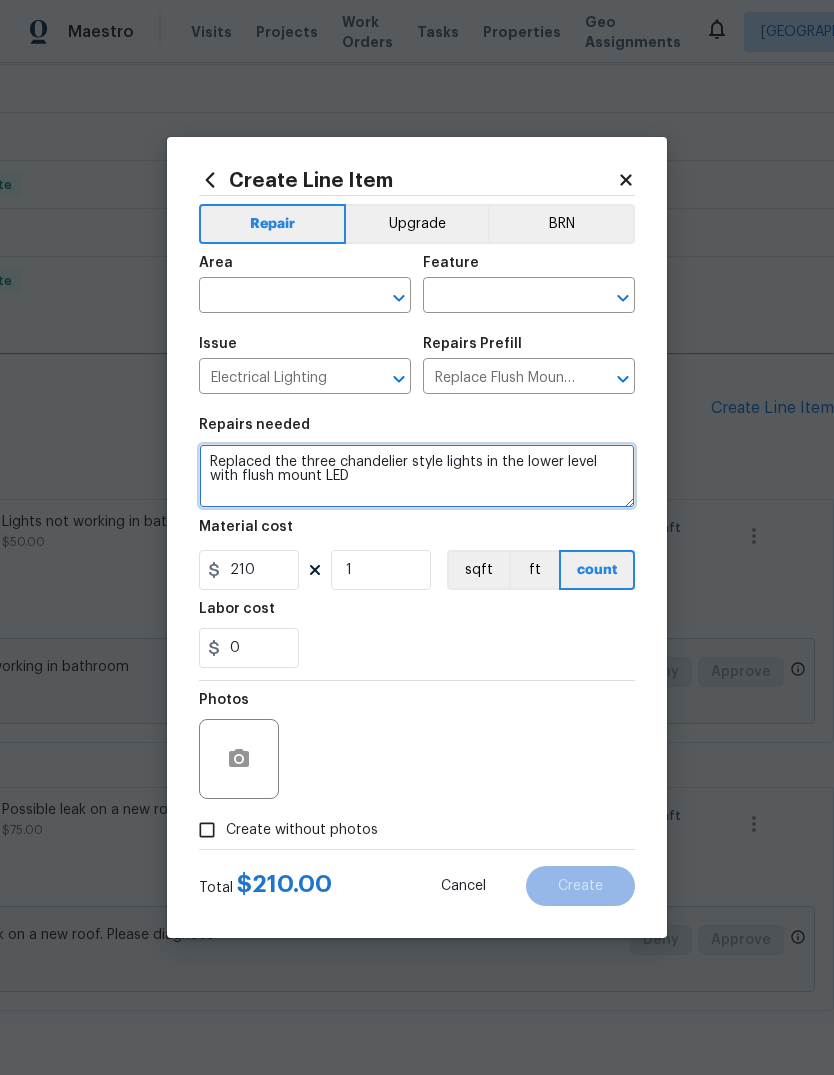 type on "Replaced the three chandelier style lights in the lower level with flush mount LED" 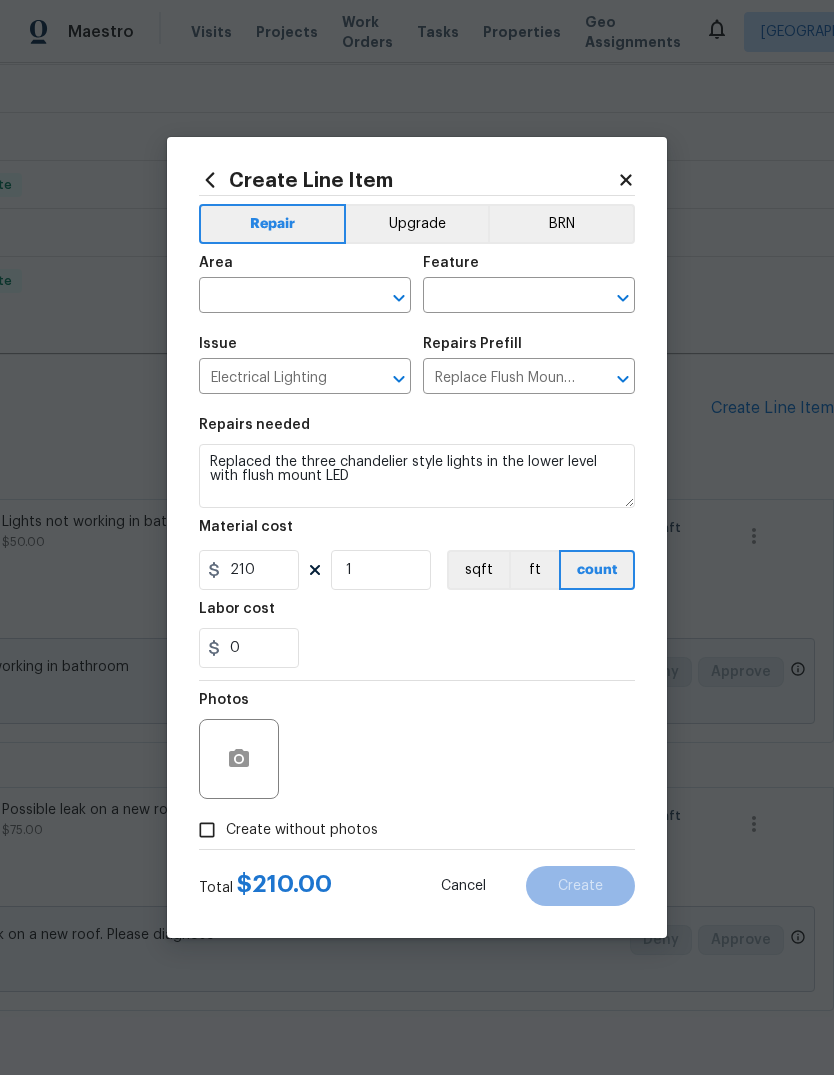 click at bounding box center (277, 297) 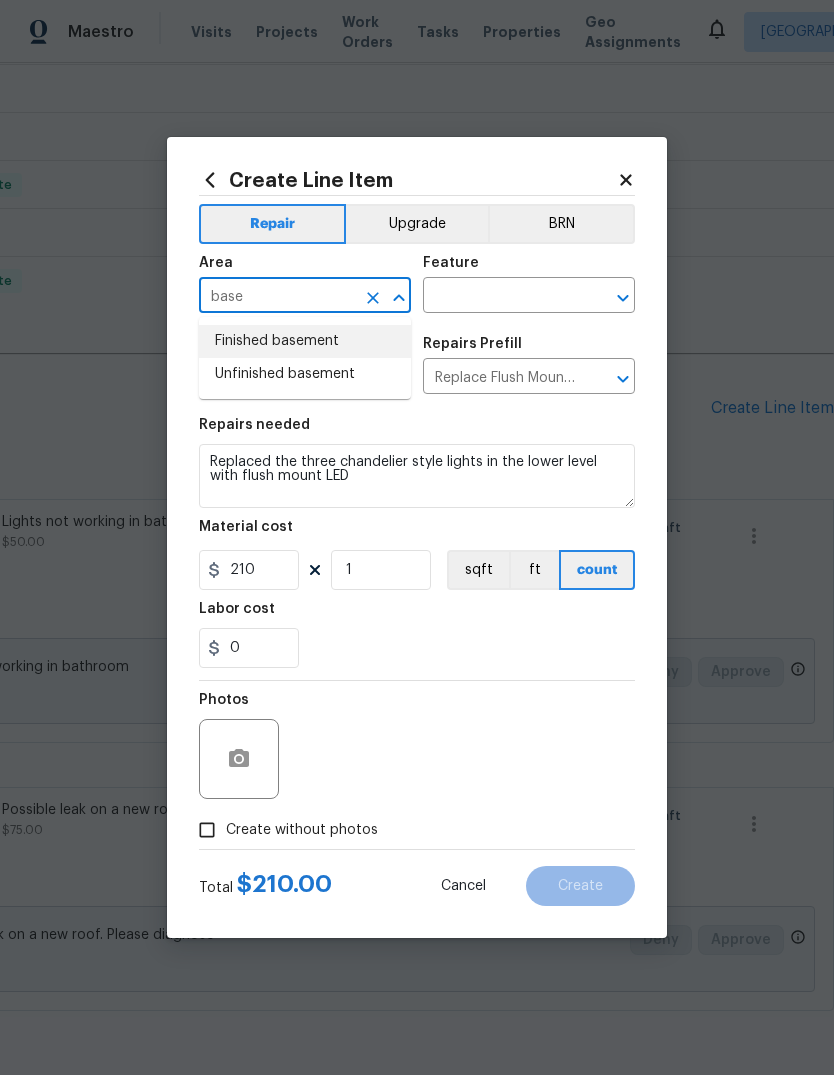 click on "Finished basement" at bounding box center (305, 341) 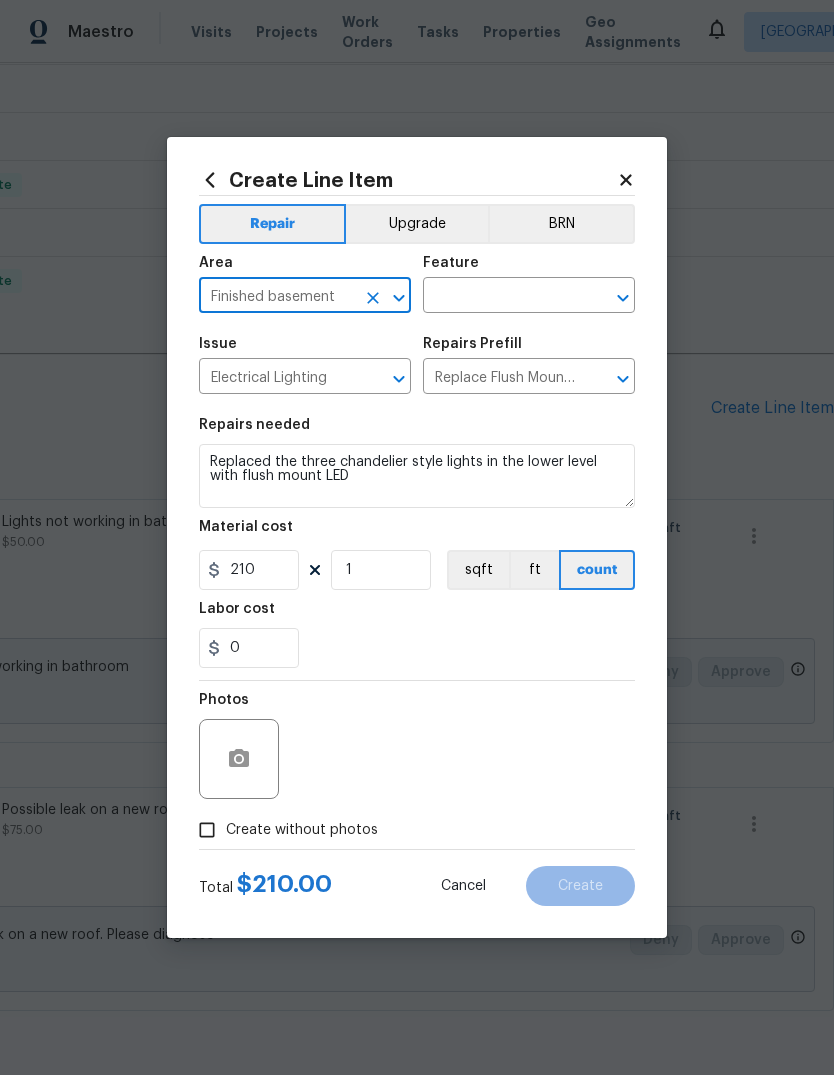 click at bounding box center (501, 297) 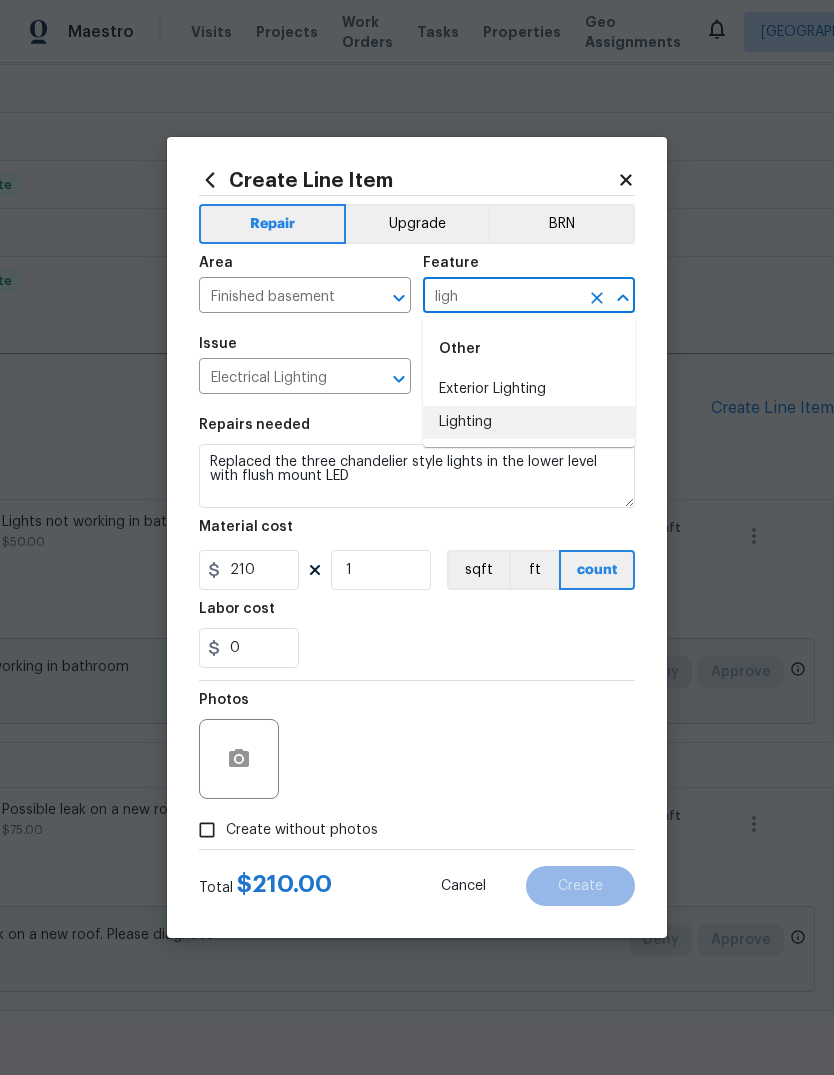 click on "Lighting" at bounding box center (529, 422) 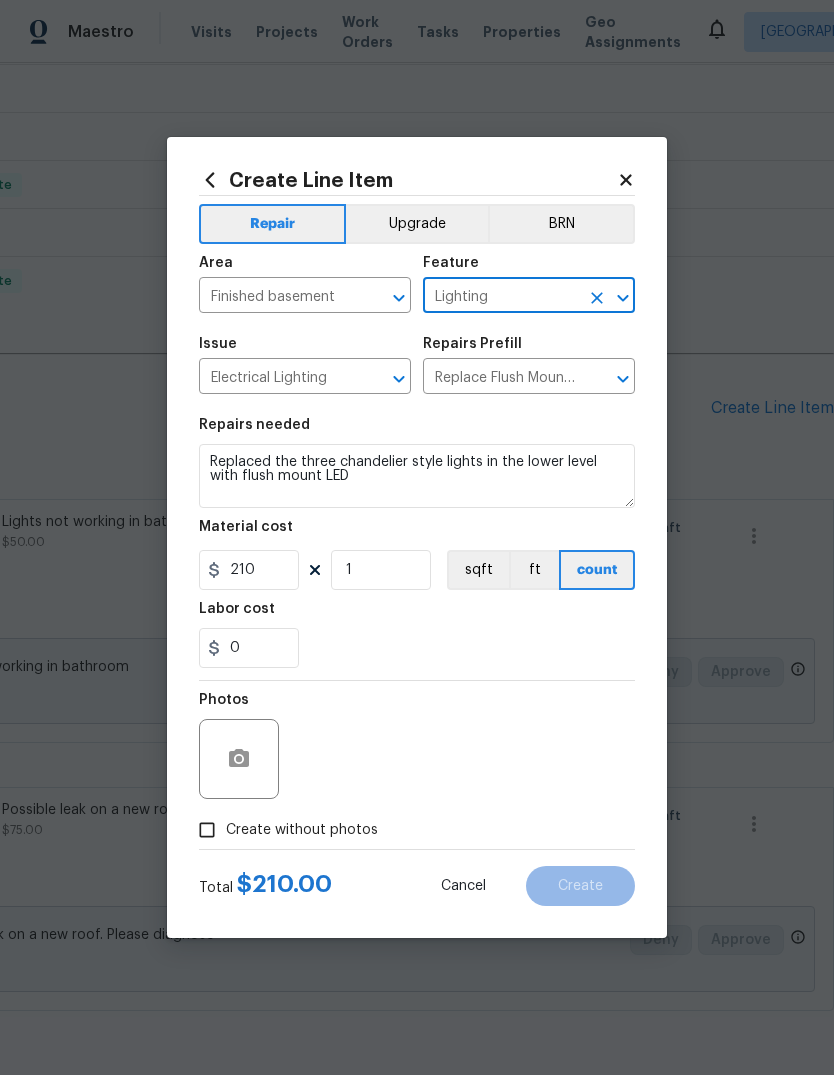 click on "0" at bounding box center (417, 648) 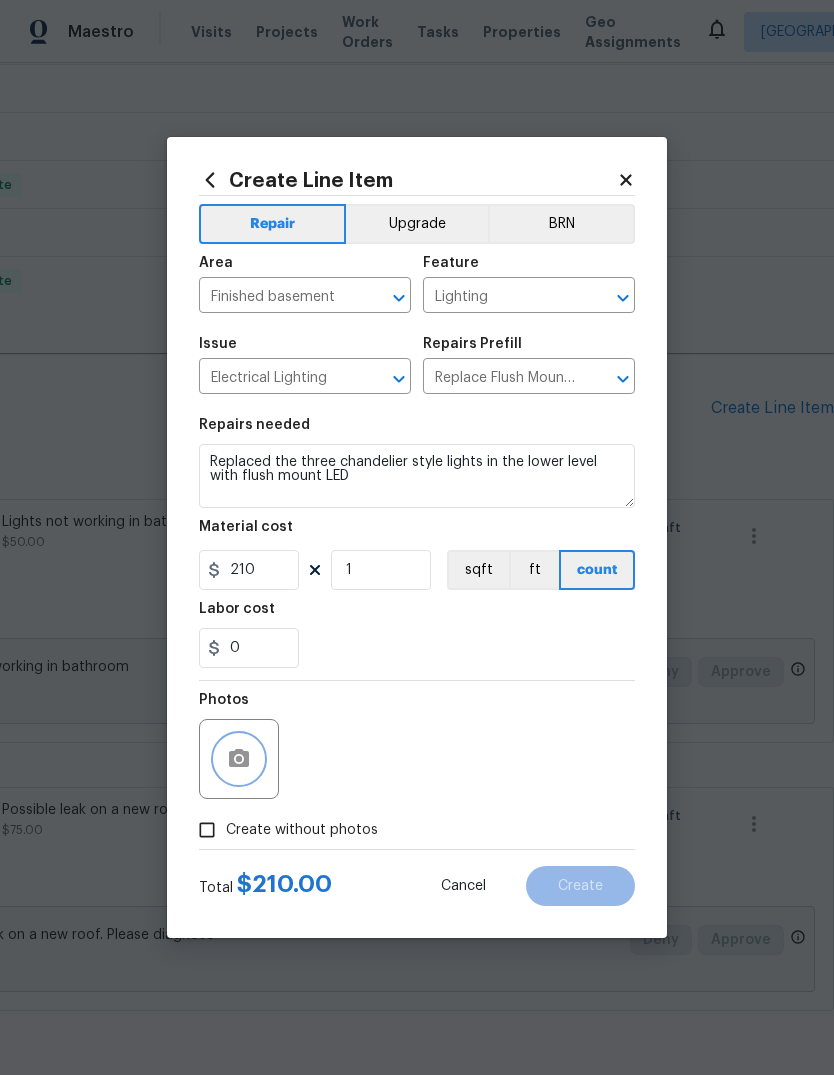 click 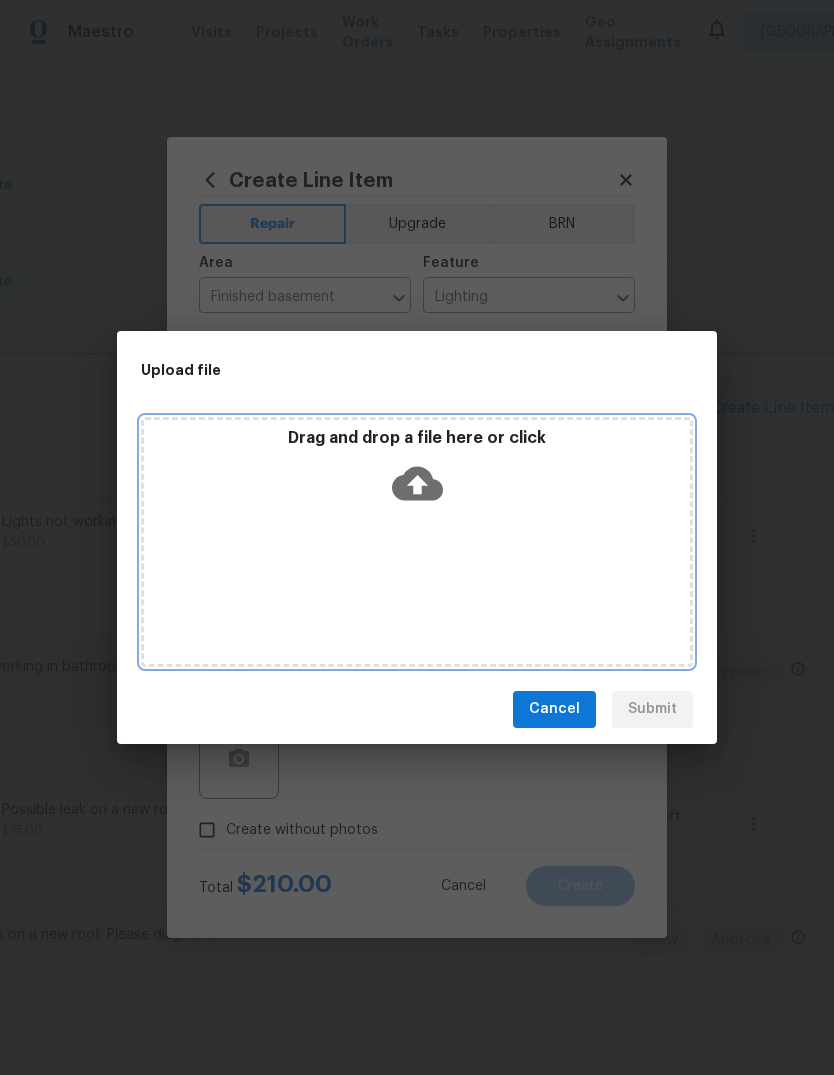 click on "Drag and drop a file here or click" at bounding box center (417, 438) 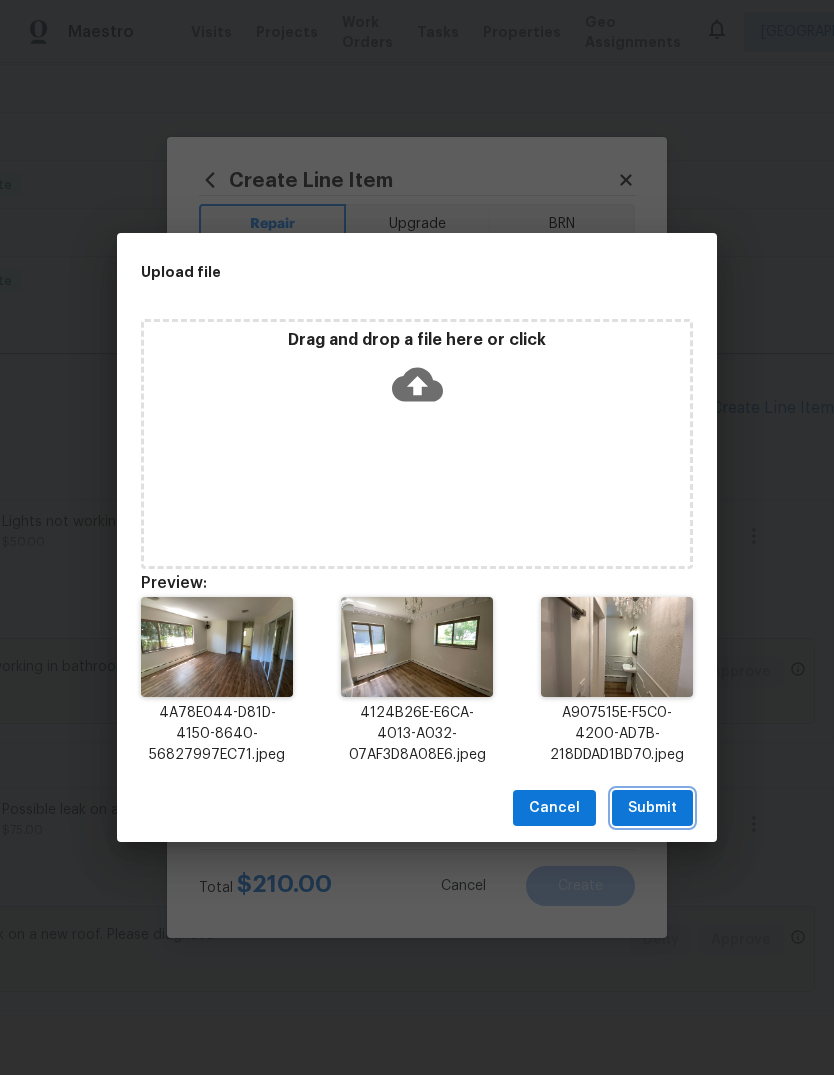 click on "Submit" at bounding box center [652, 808] 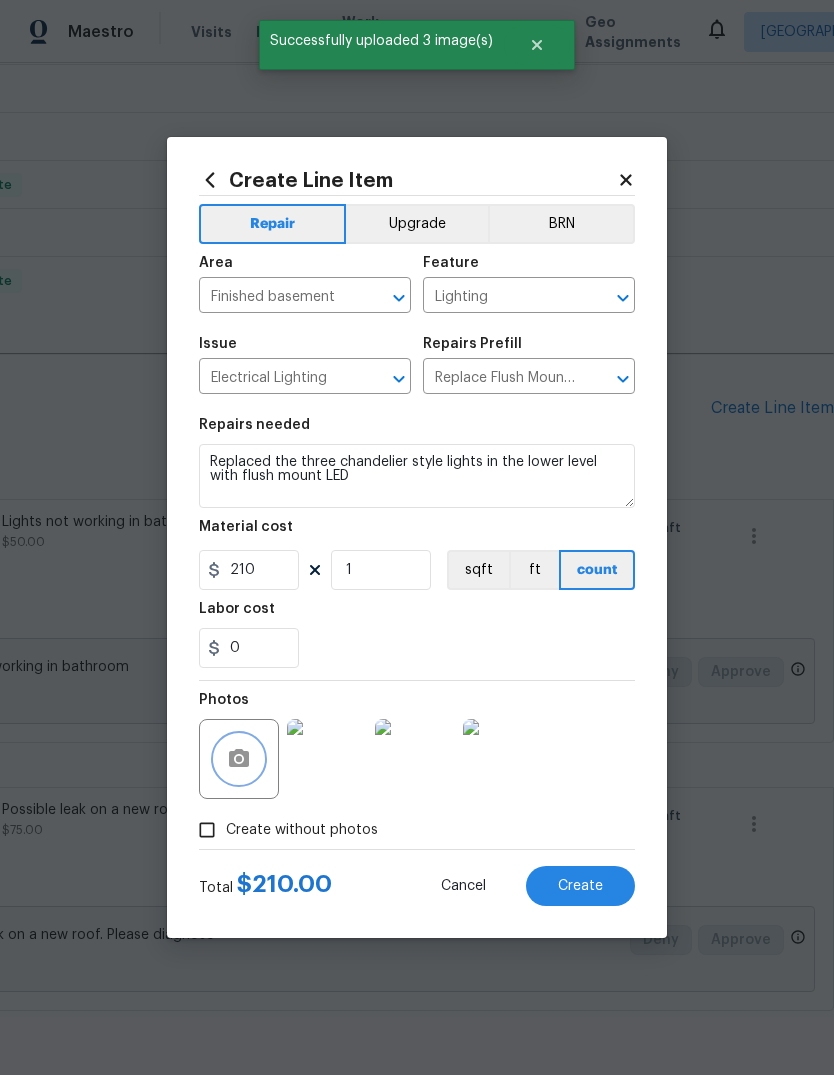 scroll, scrollTop: 568, scrollLeft: 0, axis: vertical 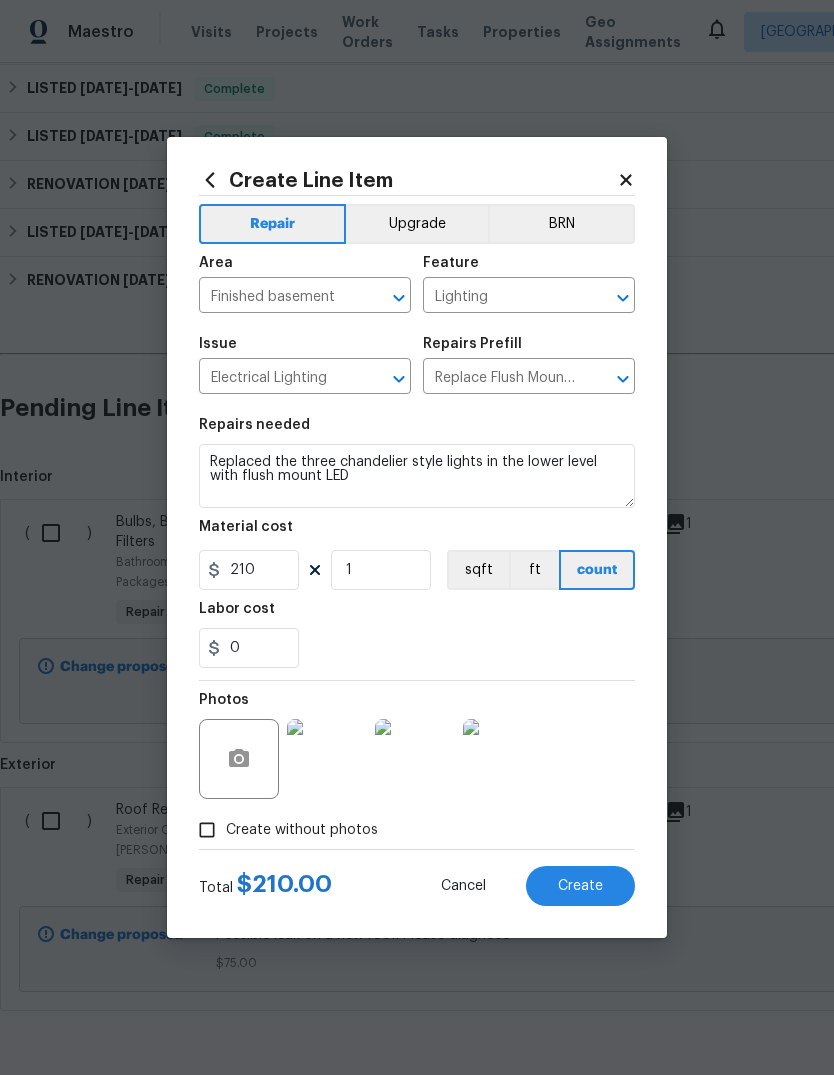 click on "Create" at bounding box center (580, 886) 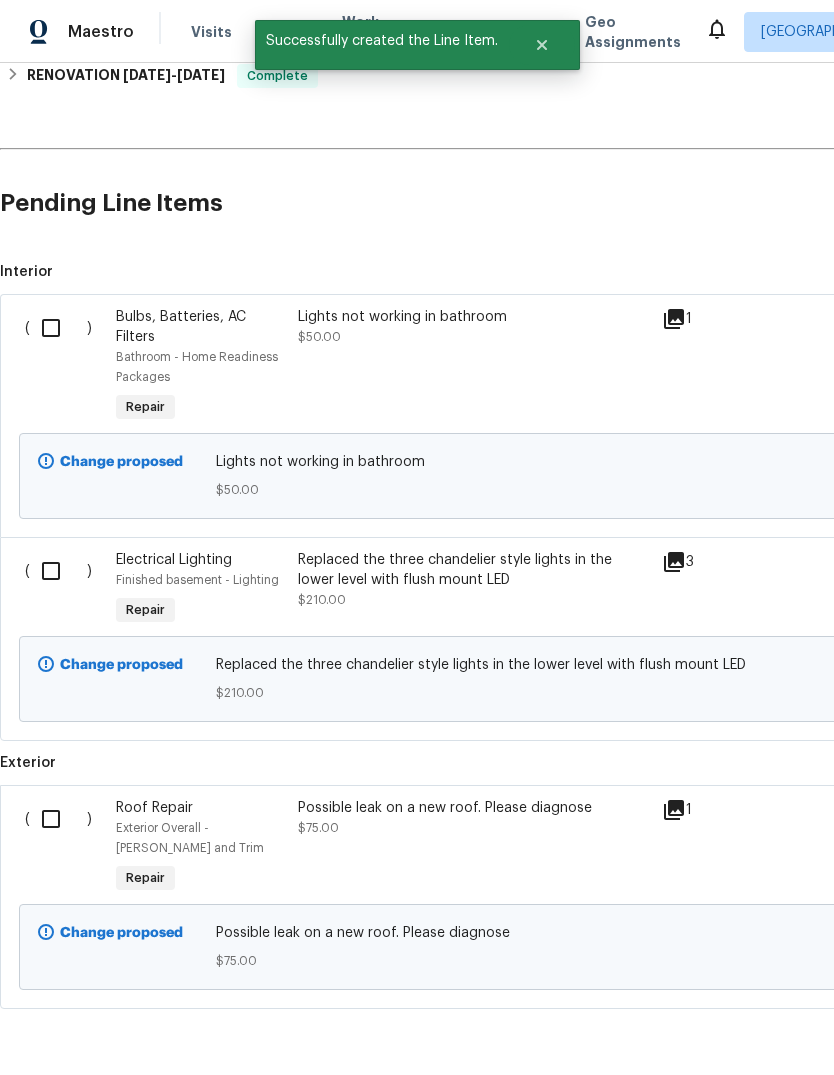 scroll, scrollTop: 772, scrollLeft: 0, axis: vertical 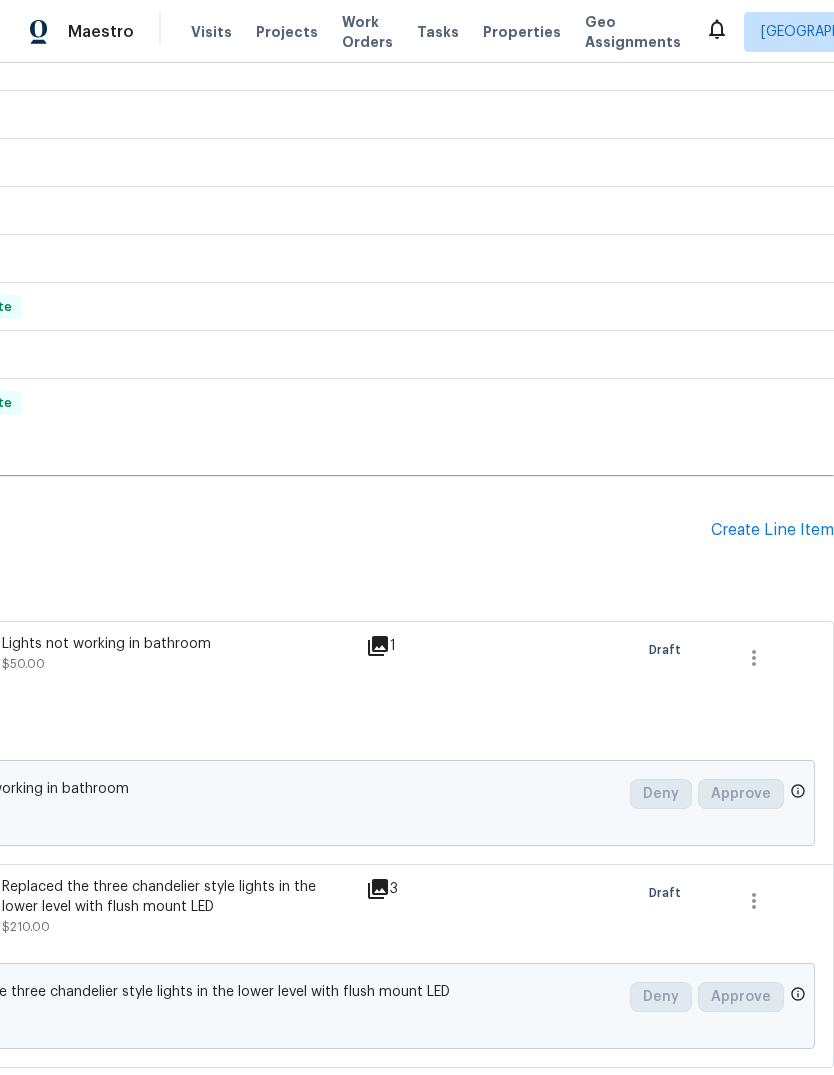 click on "Create Line Item" at bounding box center (772, 530) 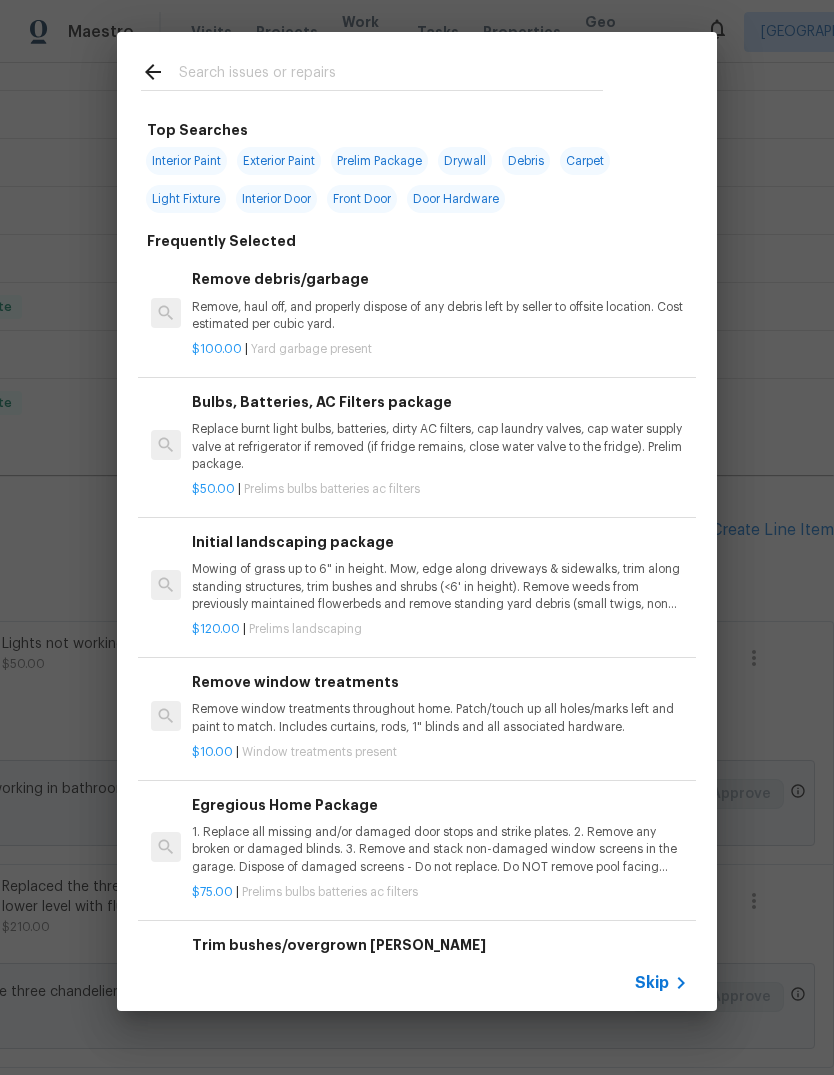 click at bounding box center [391, 75] 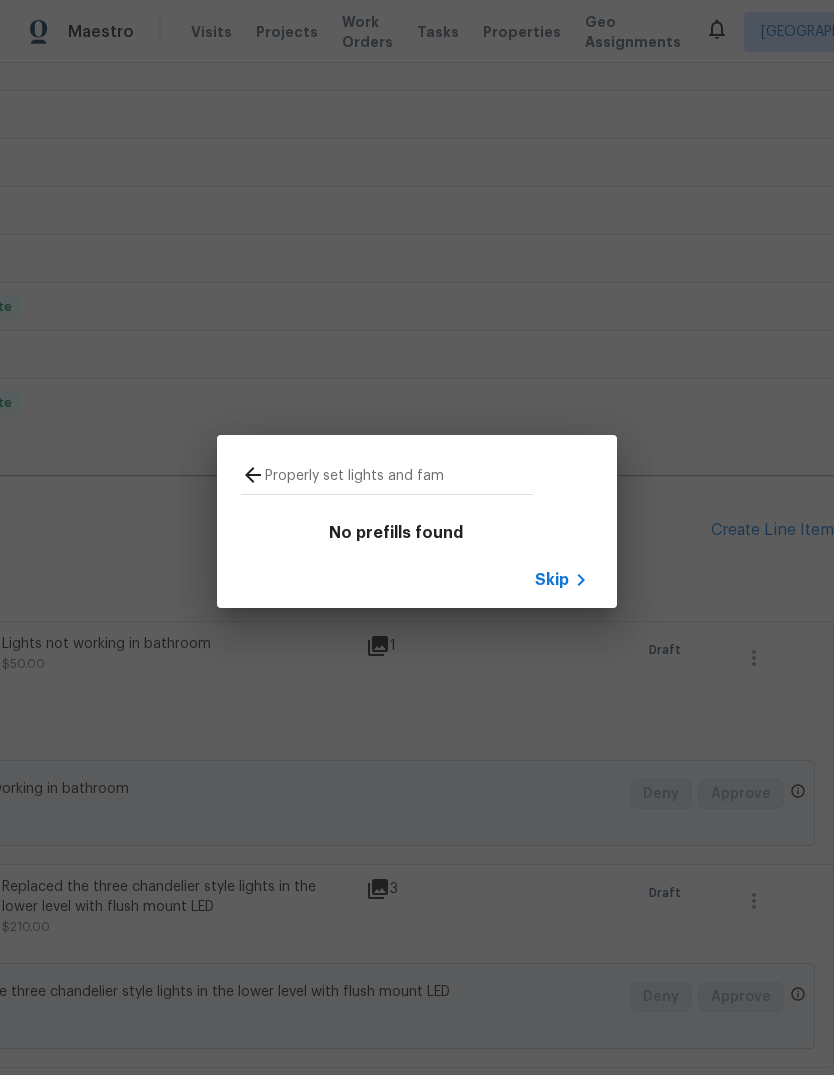 click on "Properly set lights and fam" at bounding box center (399, 478) 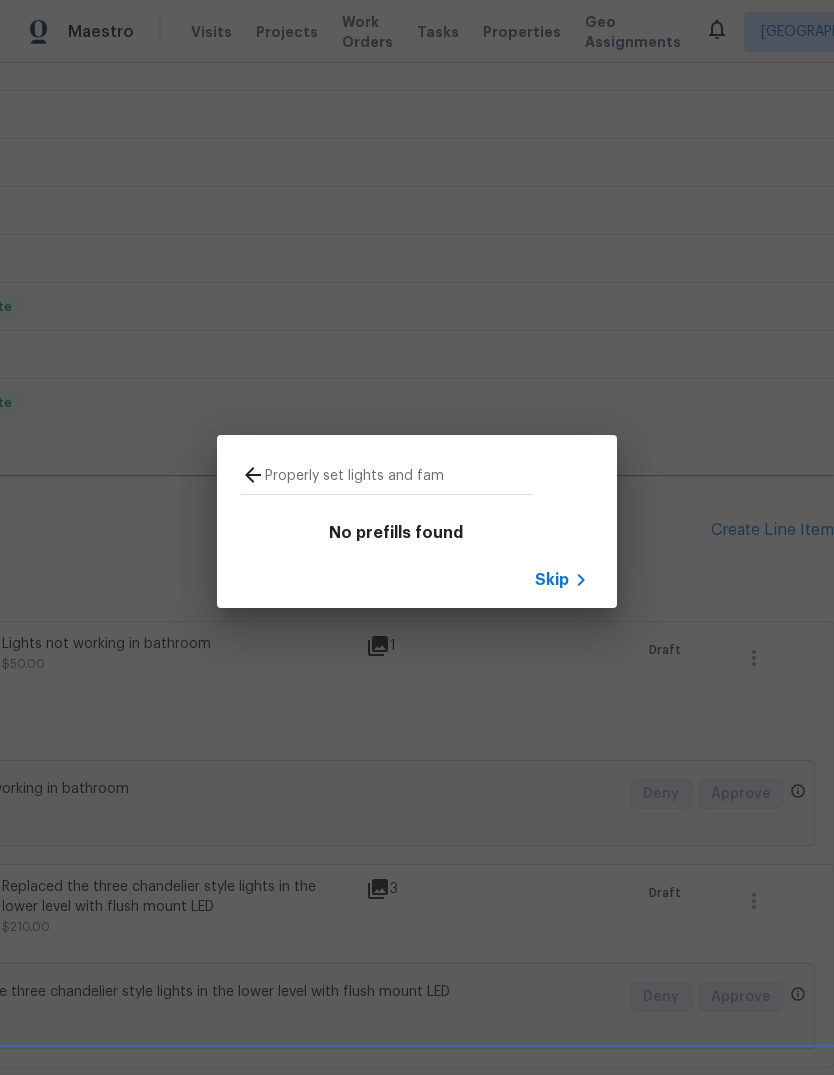 click on "Properly set lights and fam" at bounding box center [387, 474] 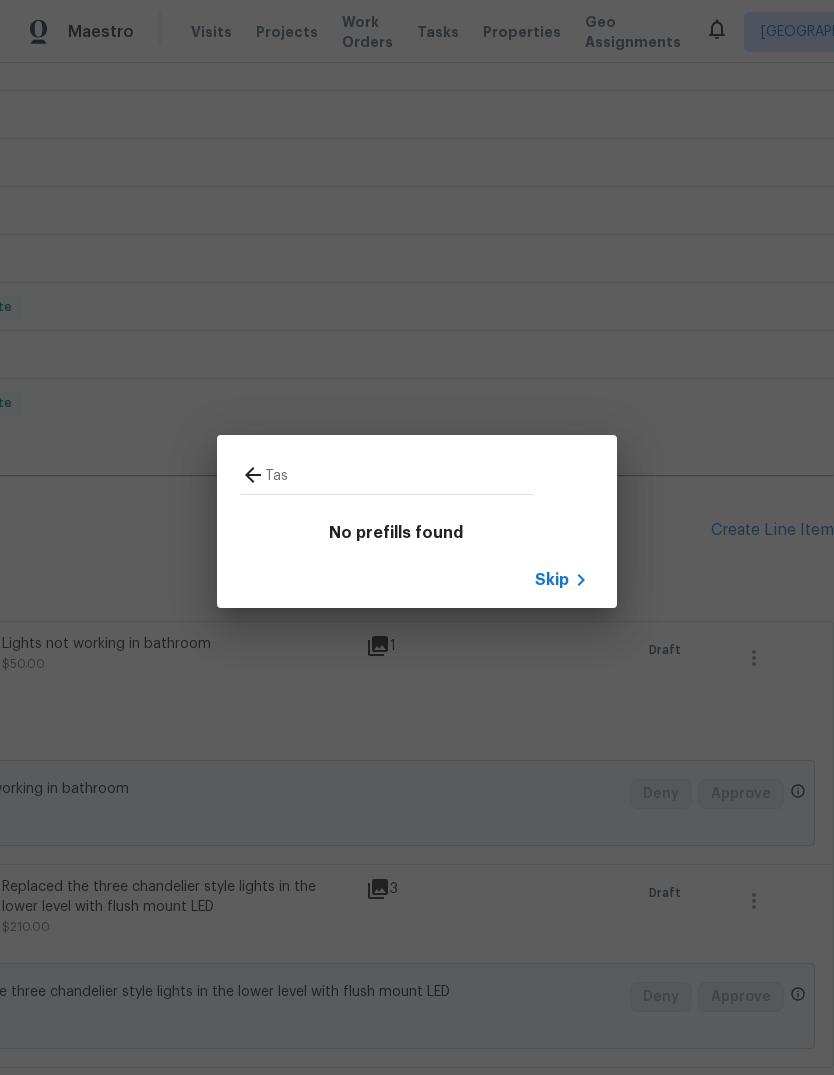 type on "Task" 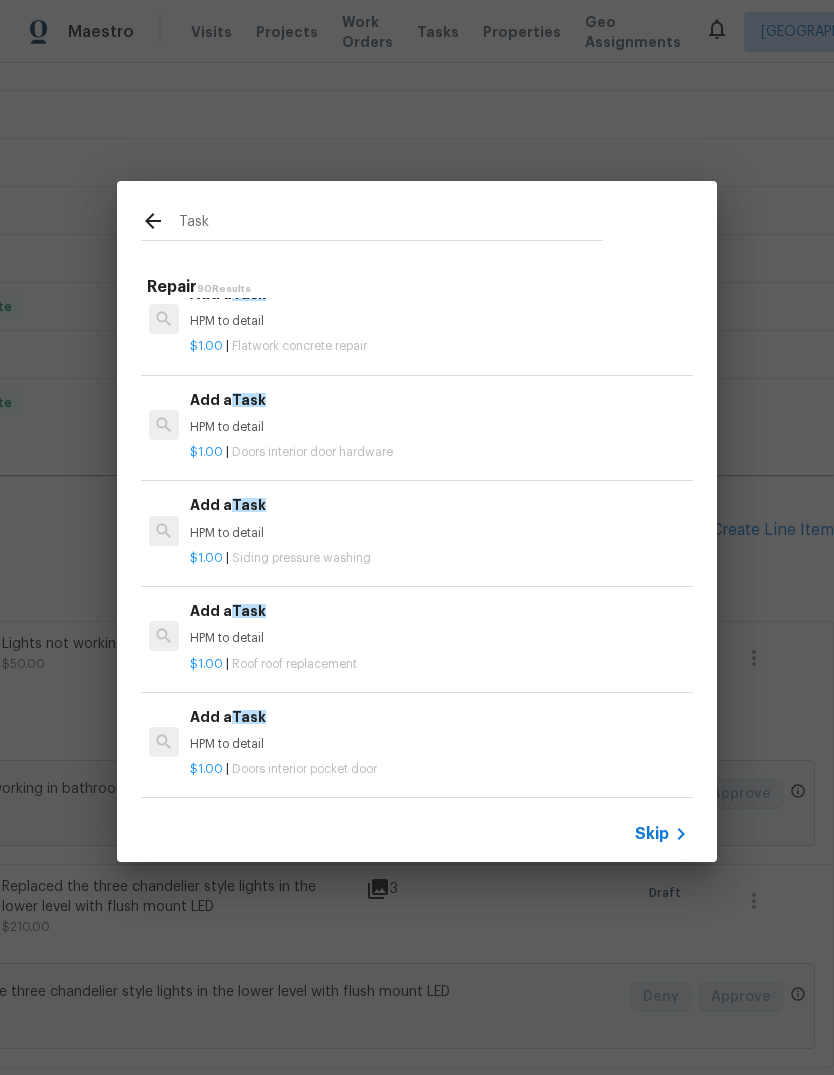 scroll, scrollTop: 34, scrollLeft: 3, axis: both 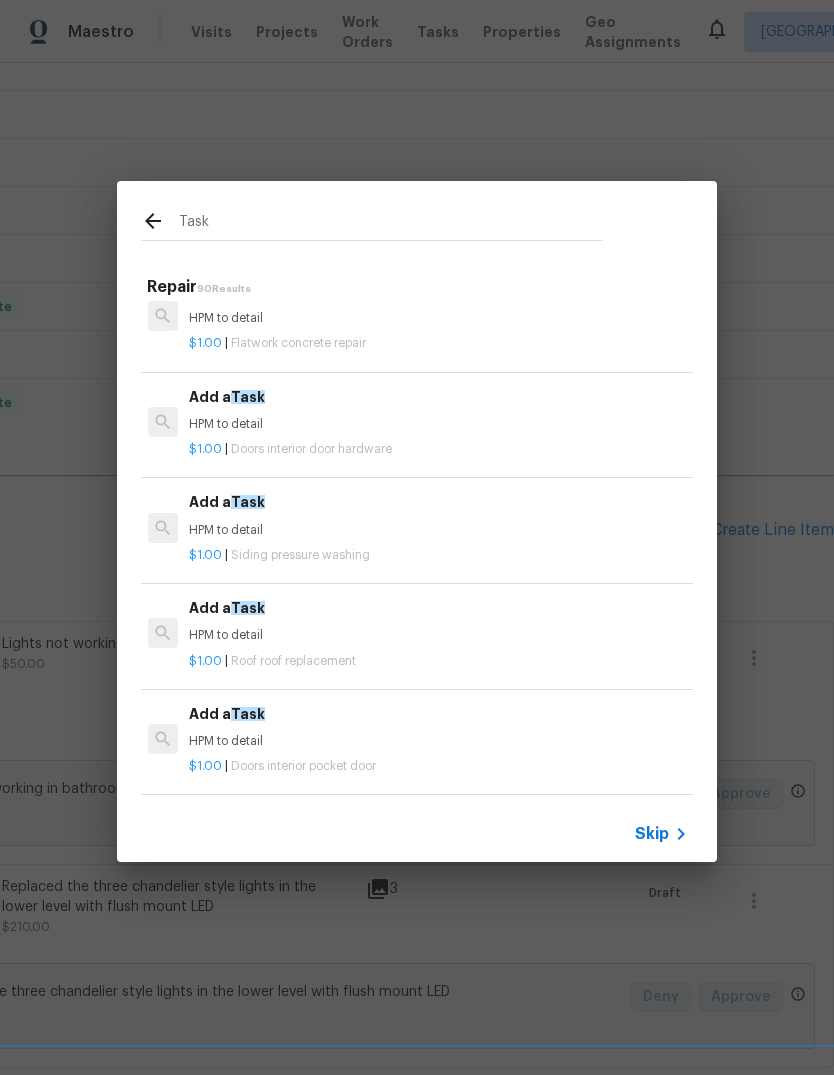 click on "Doors interior door hardware" at bounding box center (311, 449) 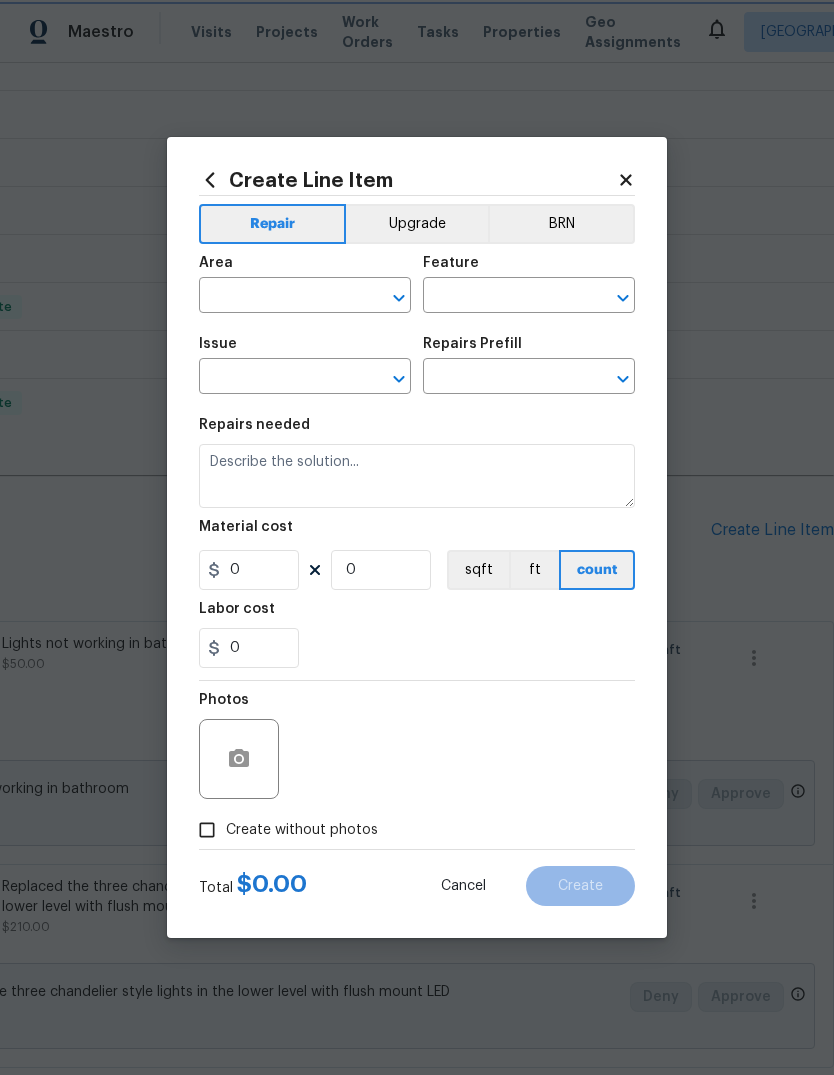 type on "Interior Door" 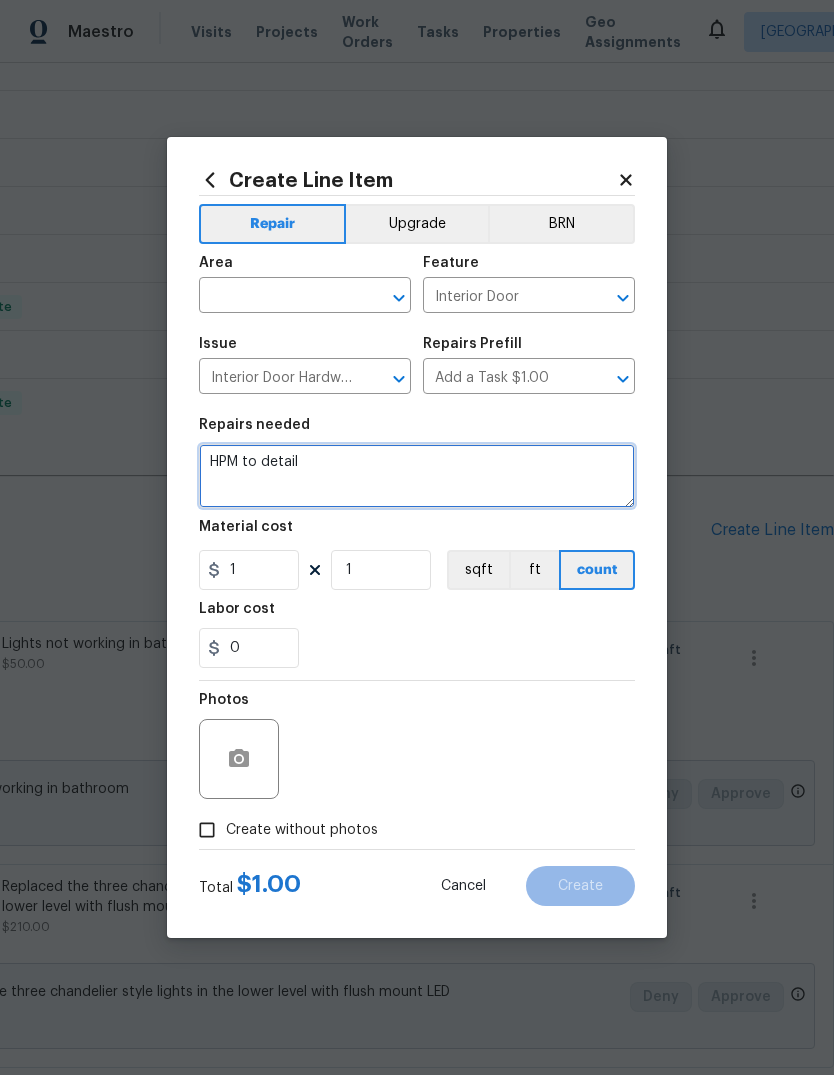 click on "HPM to detail" at bounding box center [417, 476] 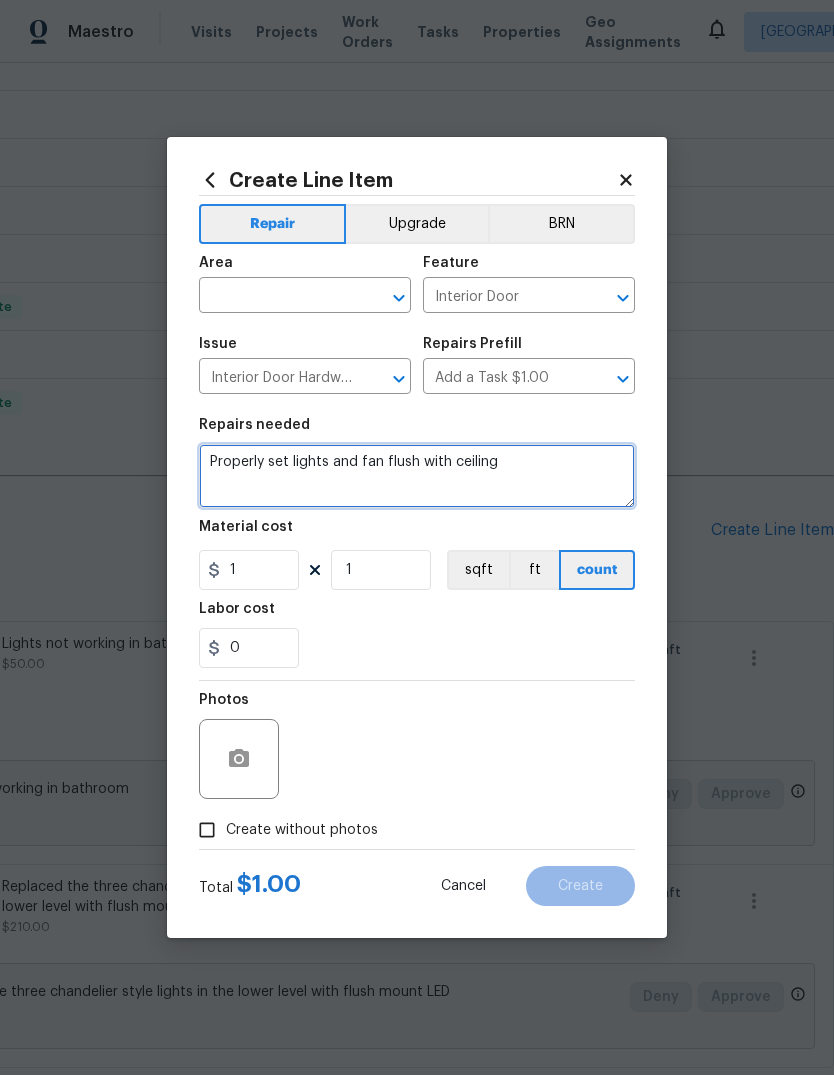 type on "Properly set lights and fan flush with ceiling" 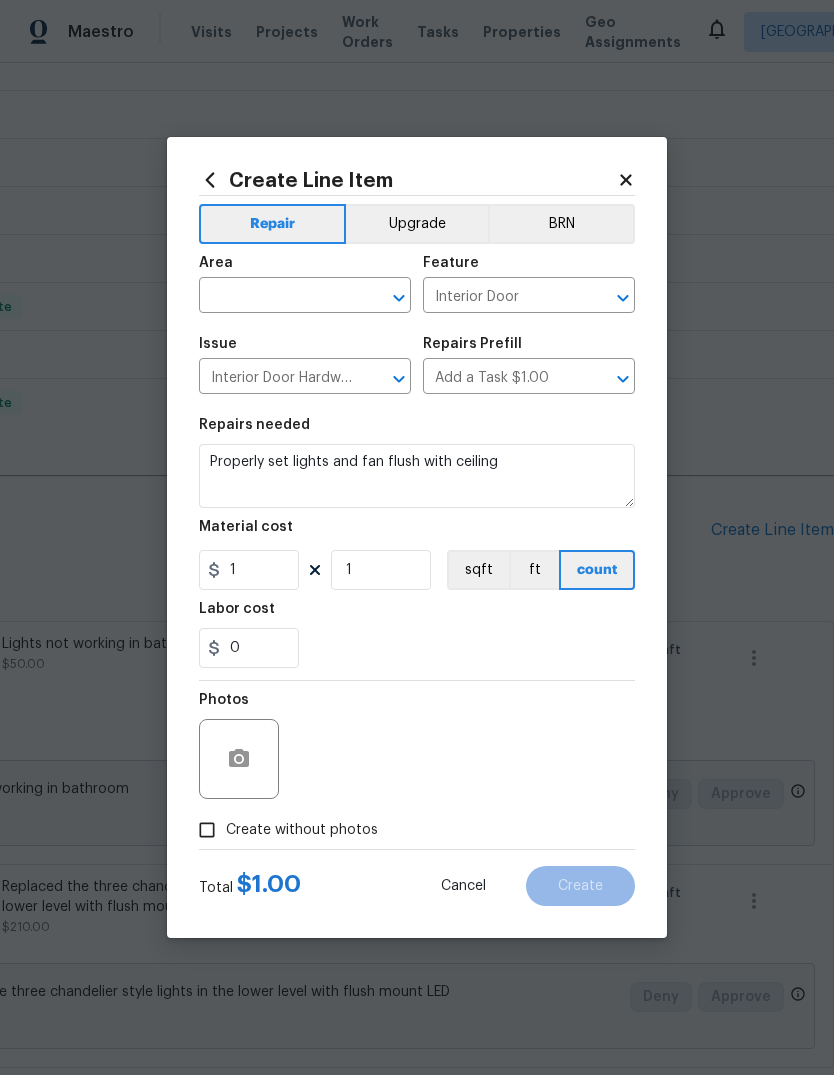 click on "0" at bounding box center [417, 648] 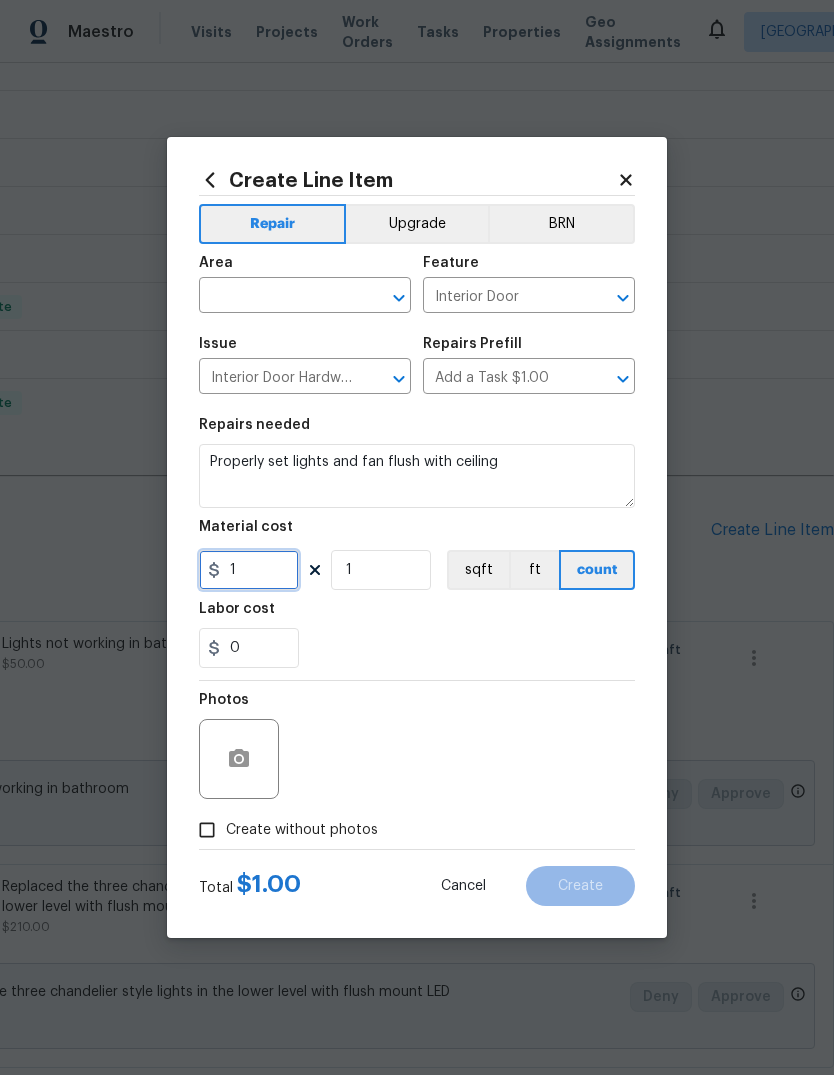 click on "1" at bounding box center (249, 570) 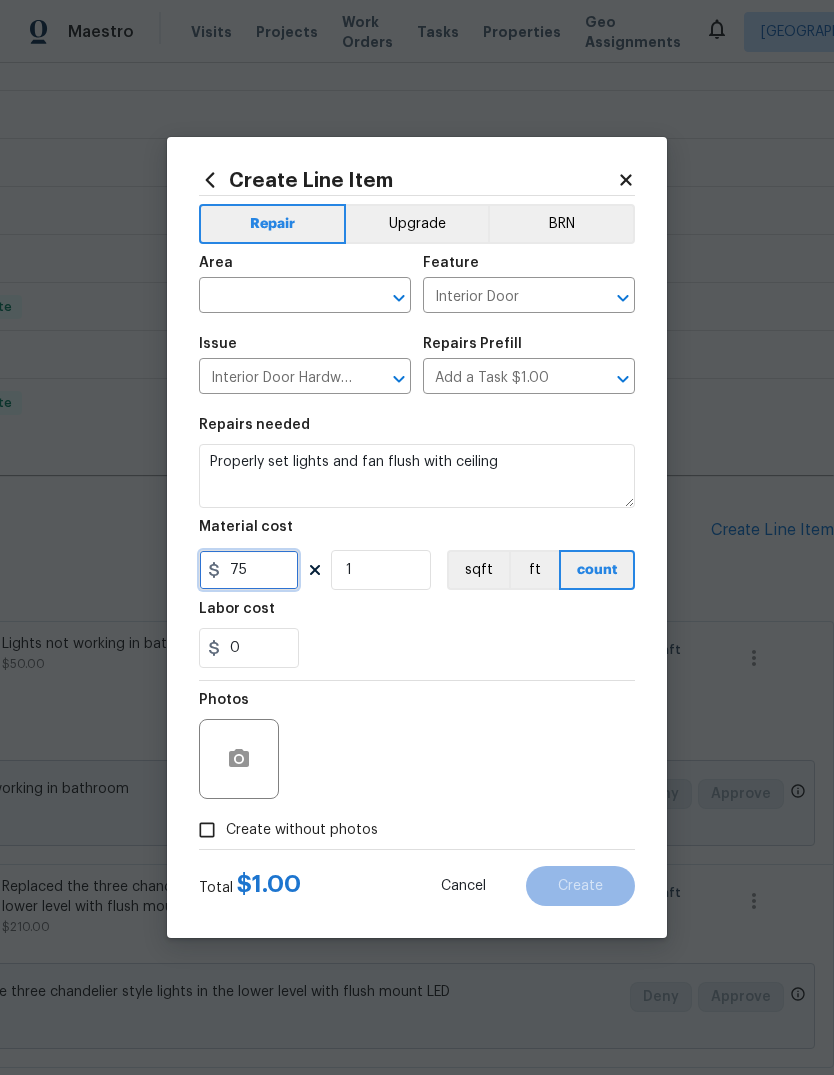 type on "75" 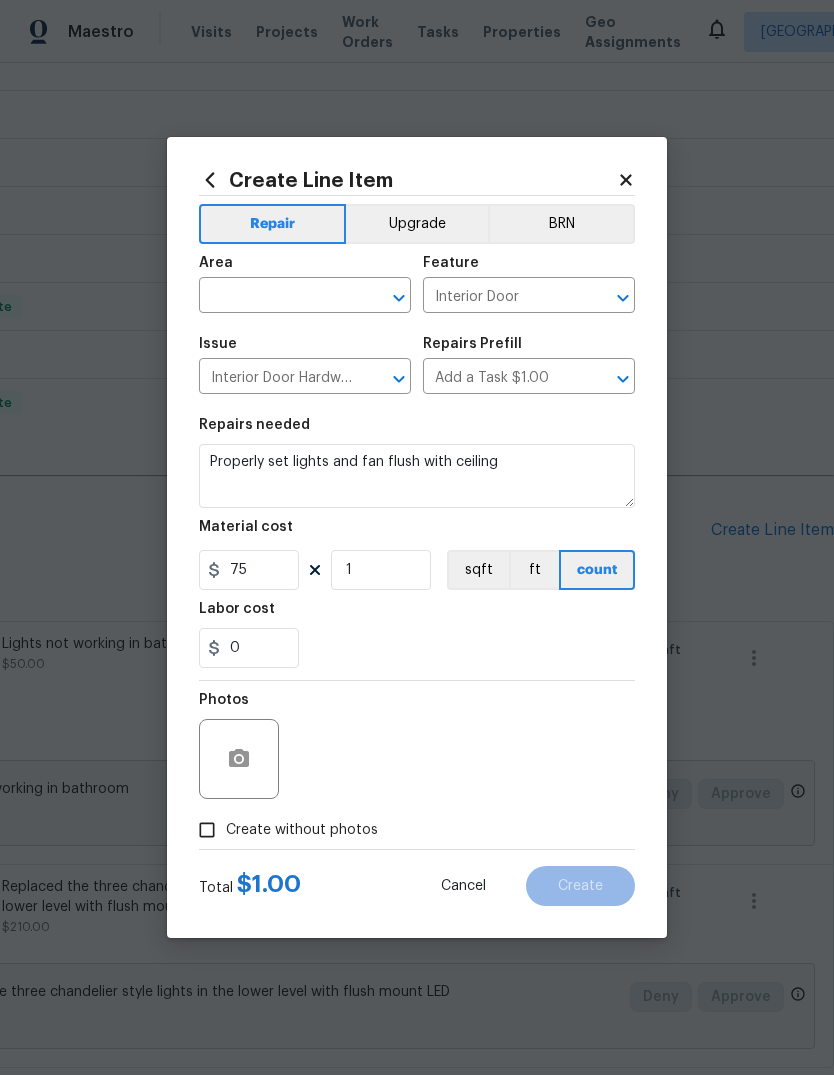 click on "0" at bounding box center (417, 648) 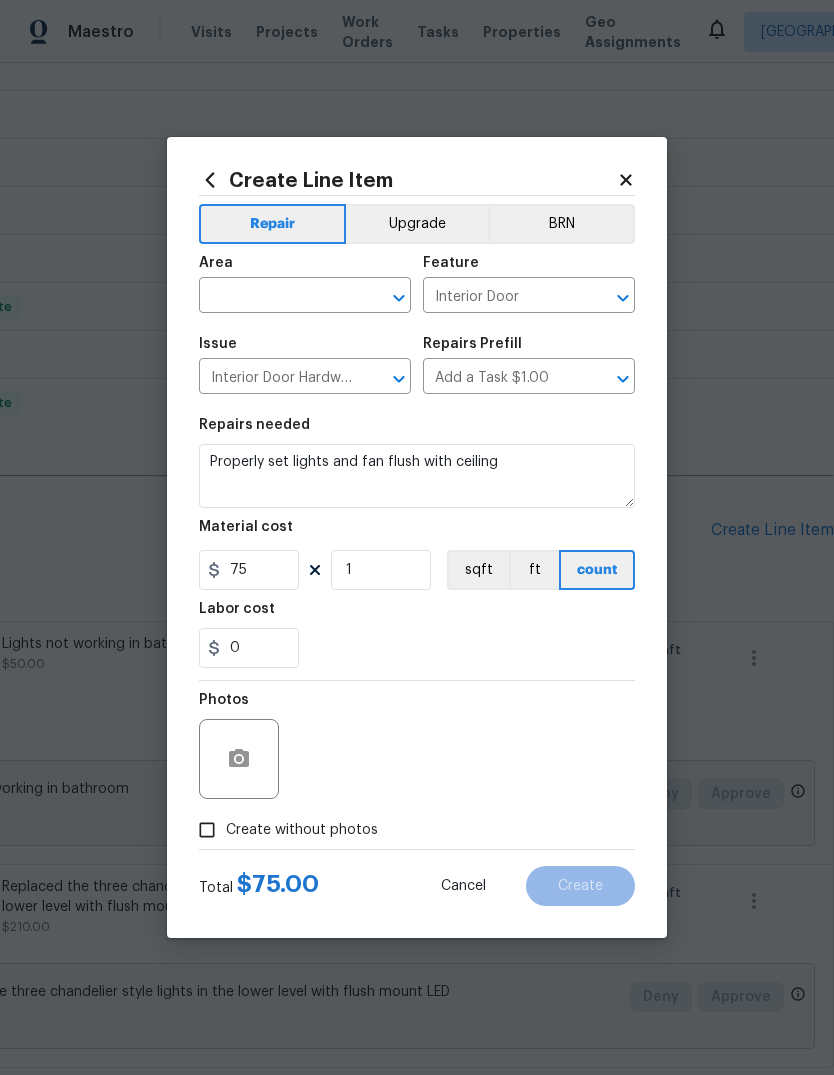 click at bounding box center (277, 297) 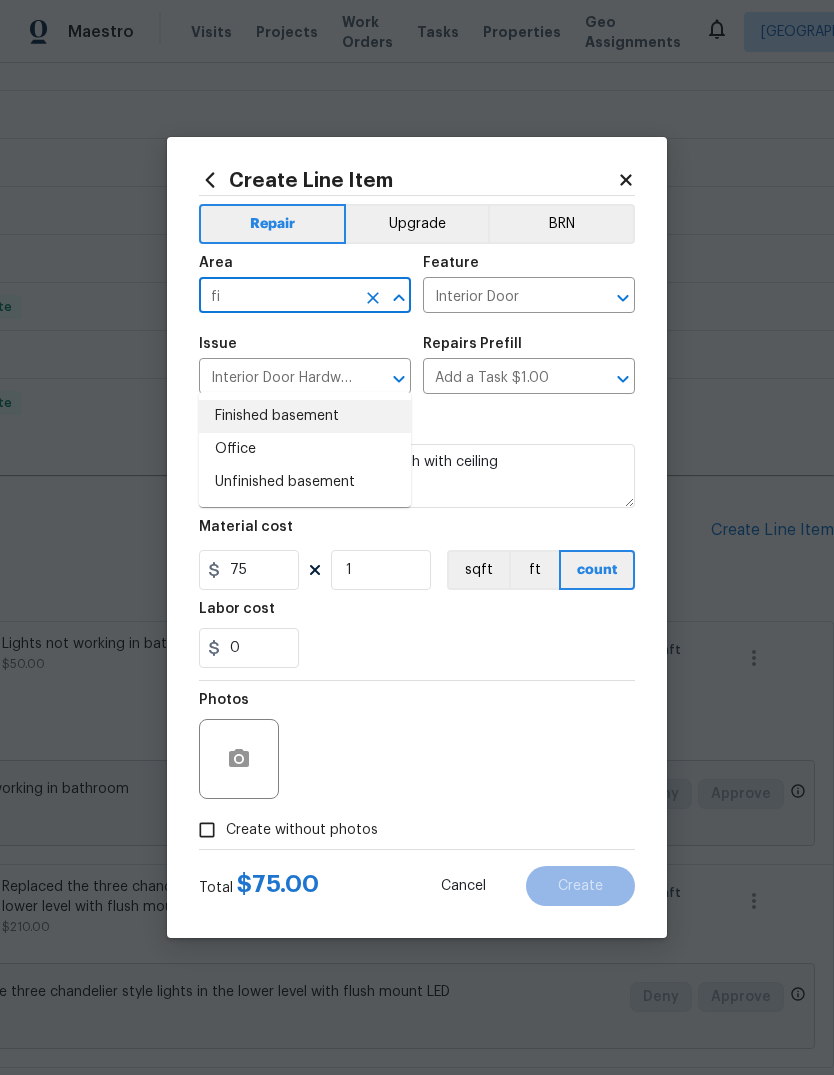 click on "Finished basement" at bounding box center (305, 416) 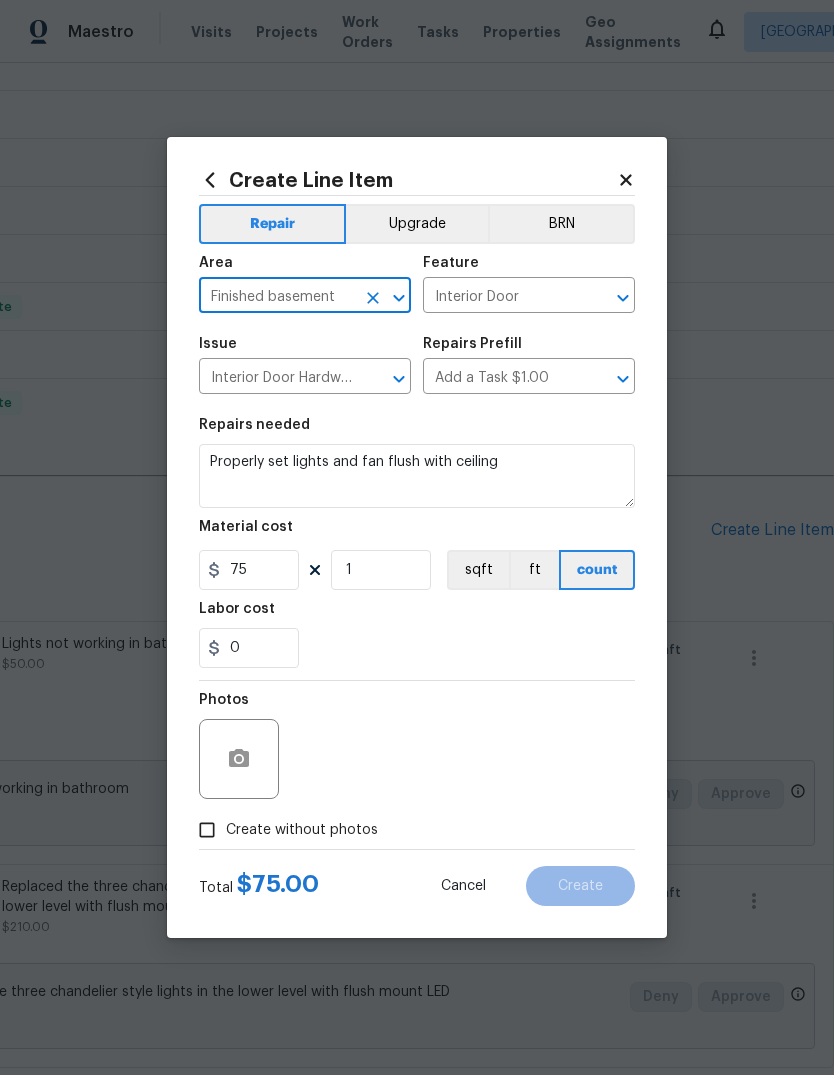 click on "0" at bounding box center [417, 648] 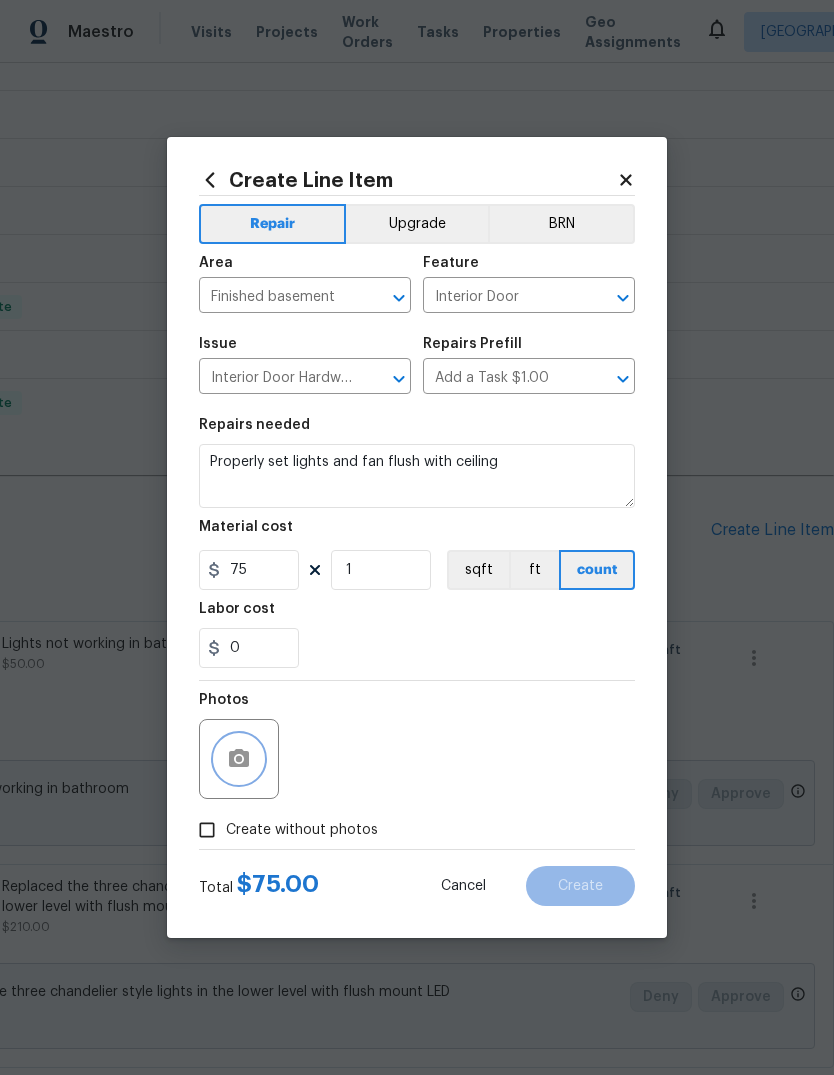 click at bounding box center [239, 759] 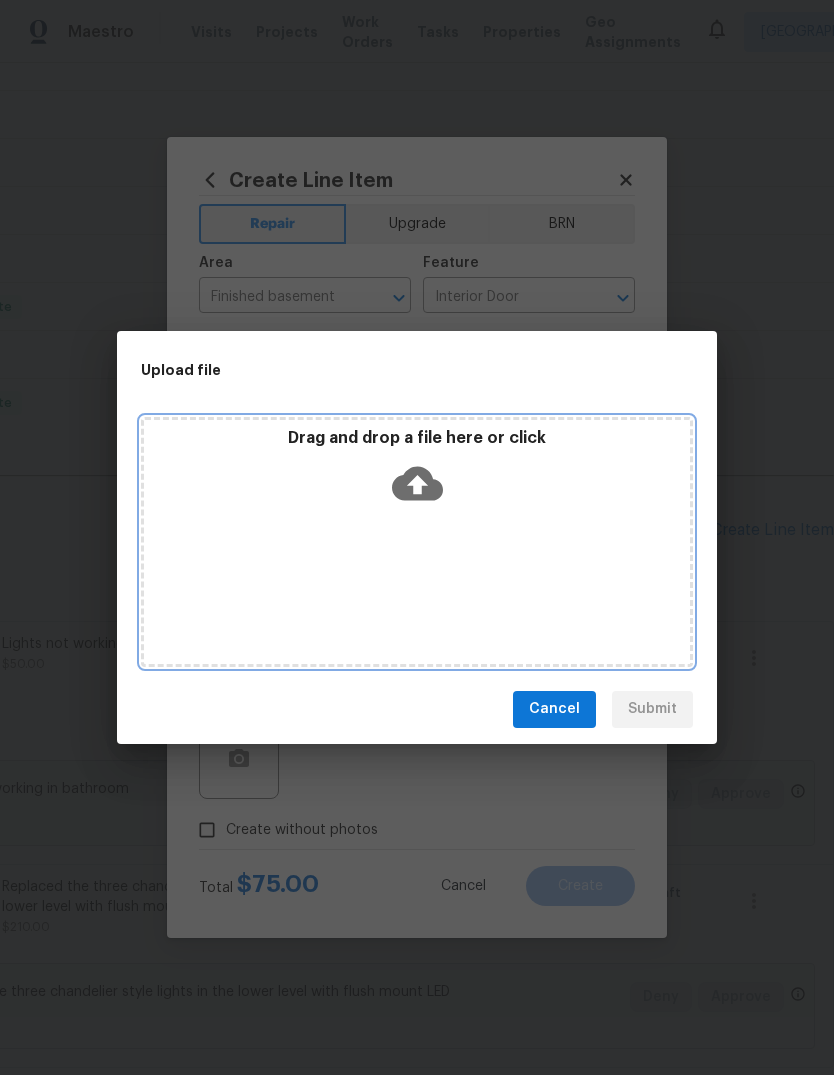 click on "Drag and drop a file here or click" at bounding box center (417, 438) 